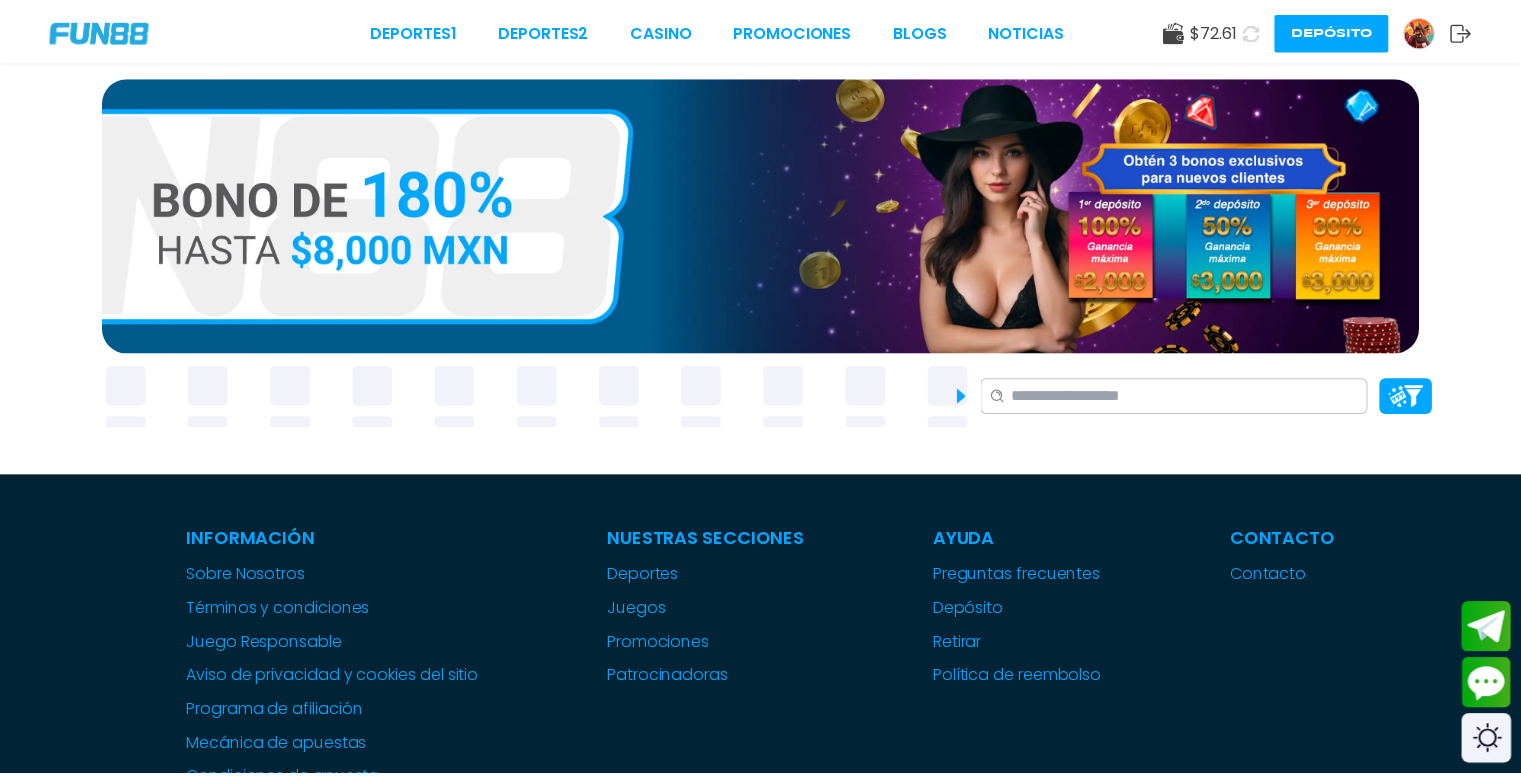 scroll, scrollTop: 0, scrollLeft: 0, axis: both 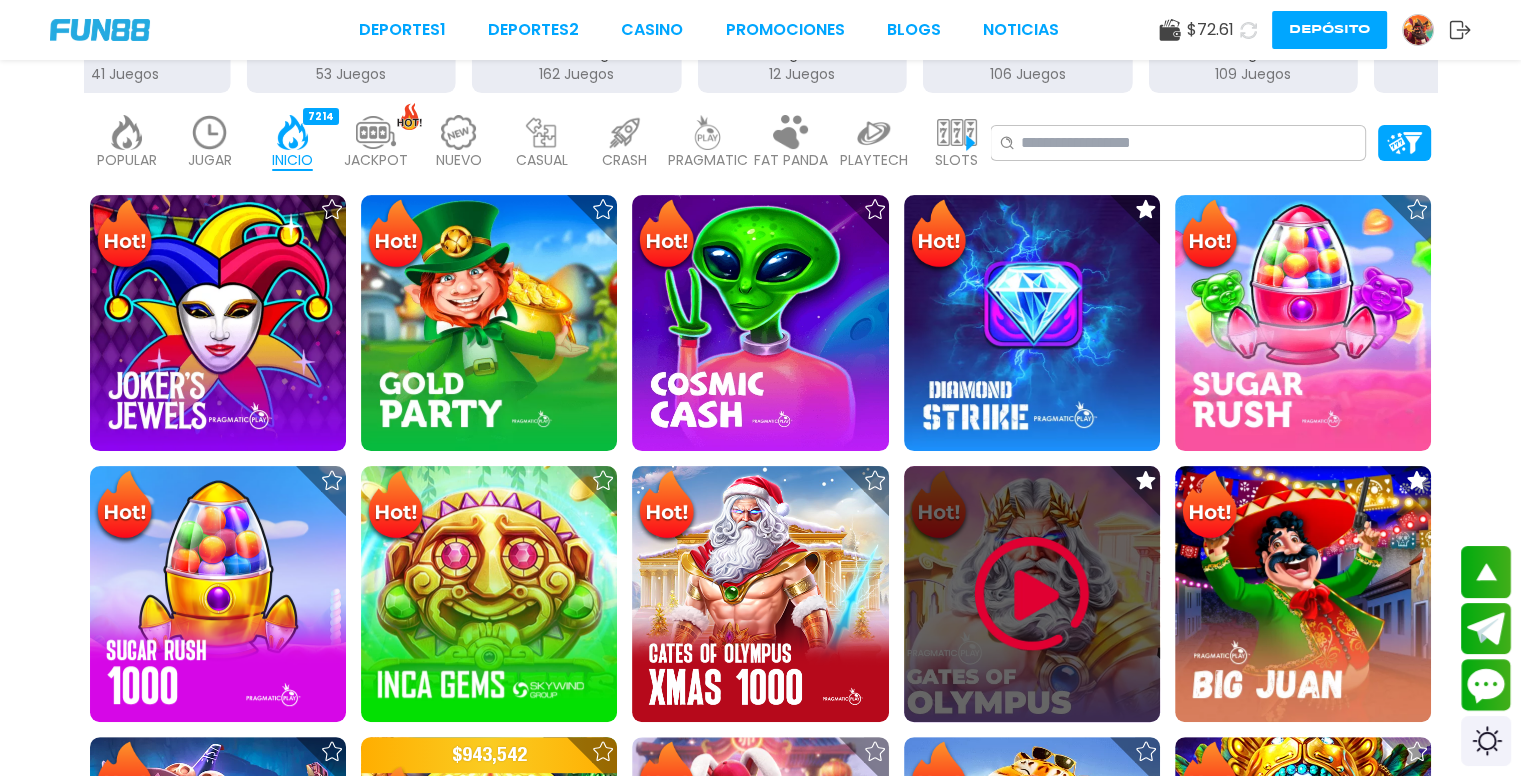 click at bounding box center [1032, 594] 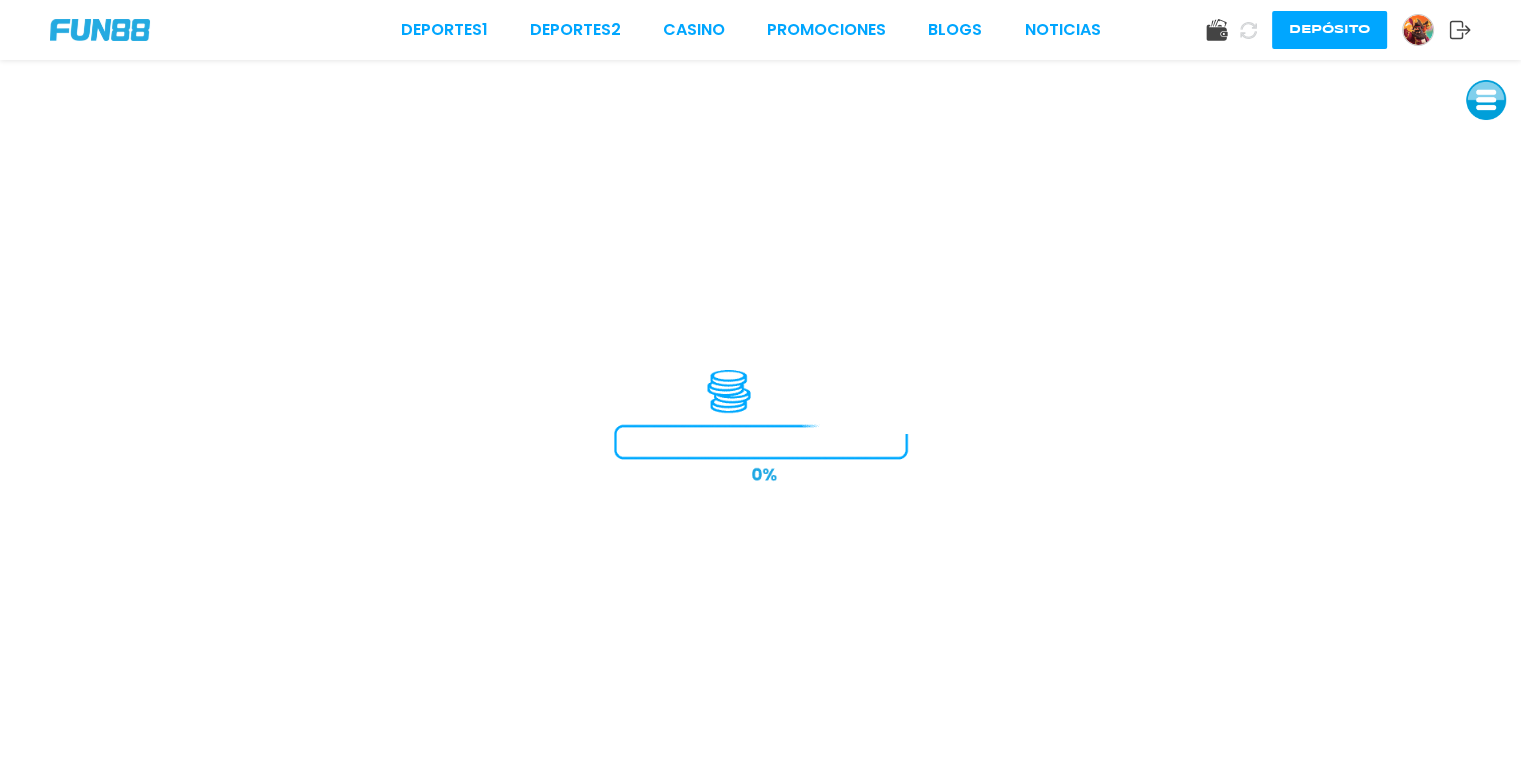 scroll, scrollTop: 0, scrollLeft: 0, axis: both 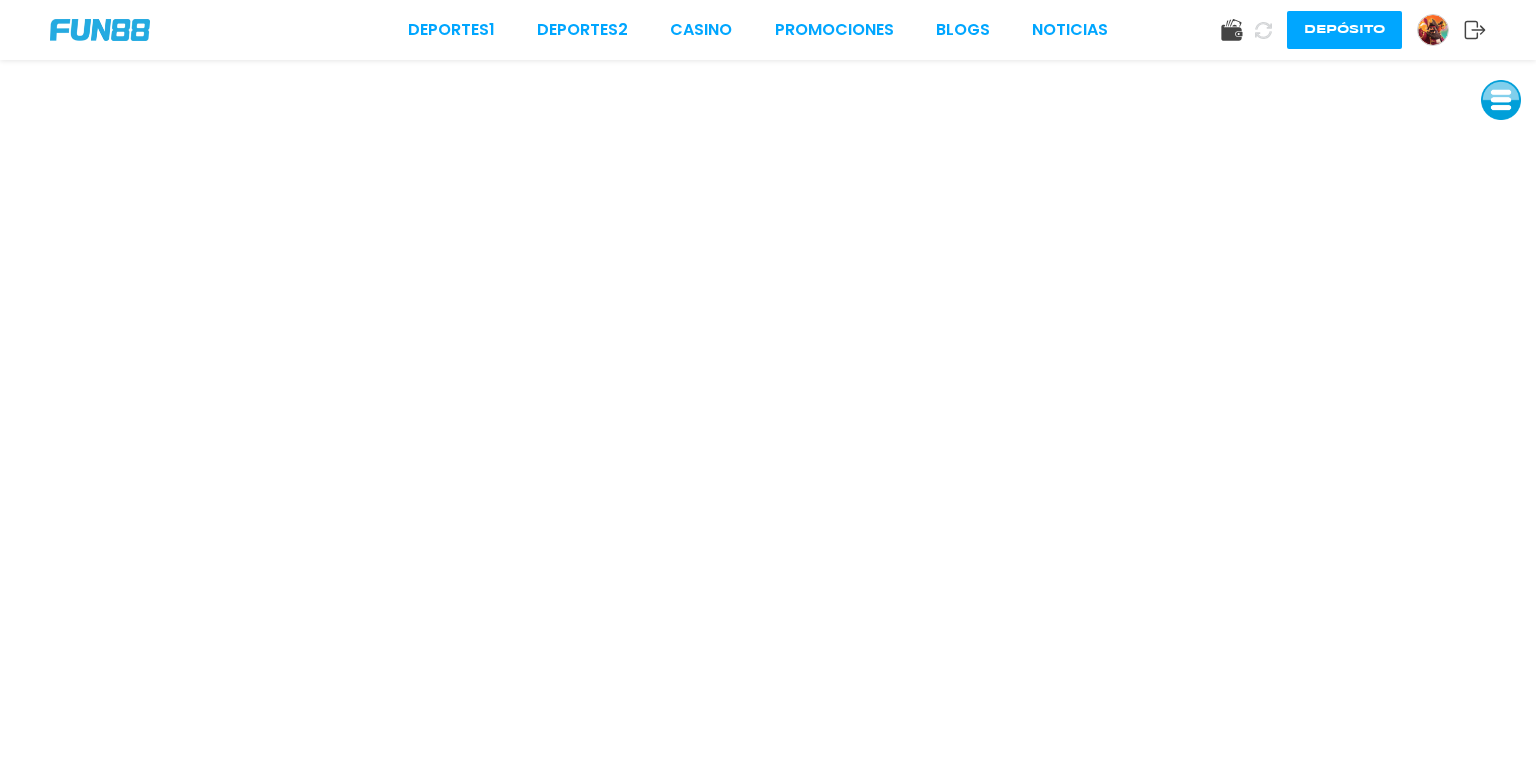 click at bounding box center (1501, 100) 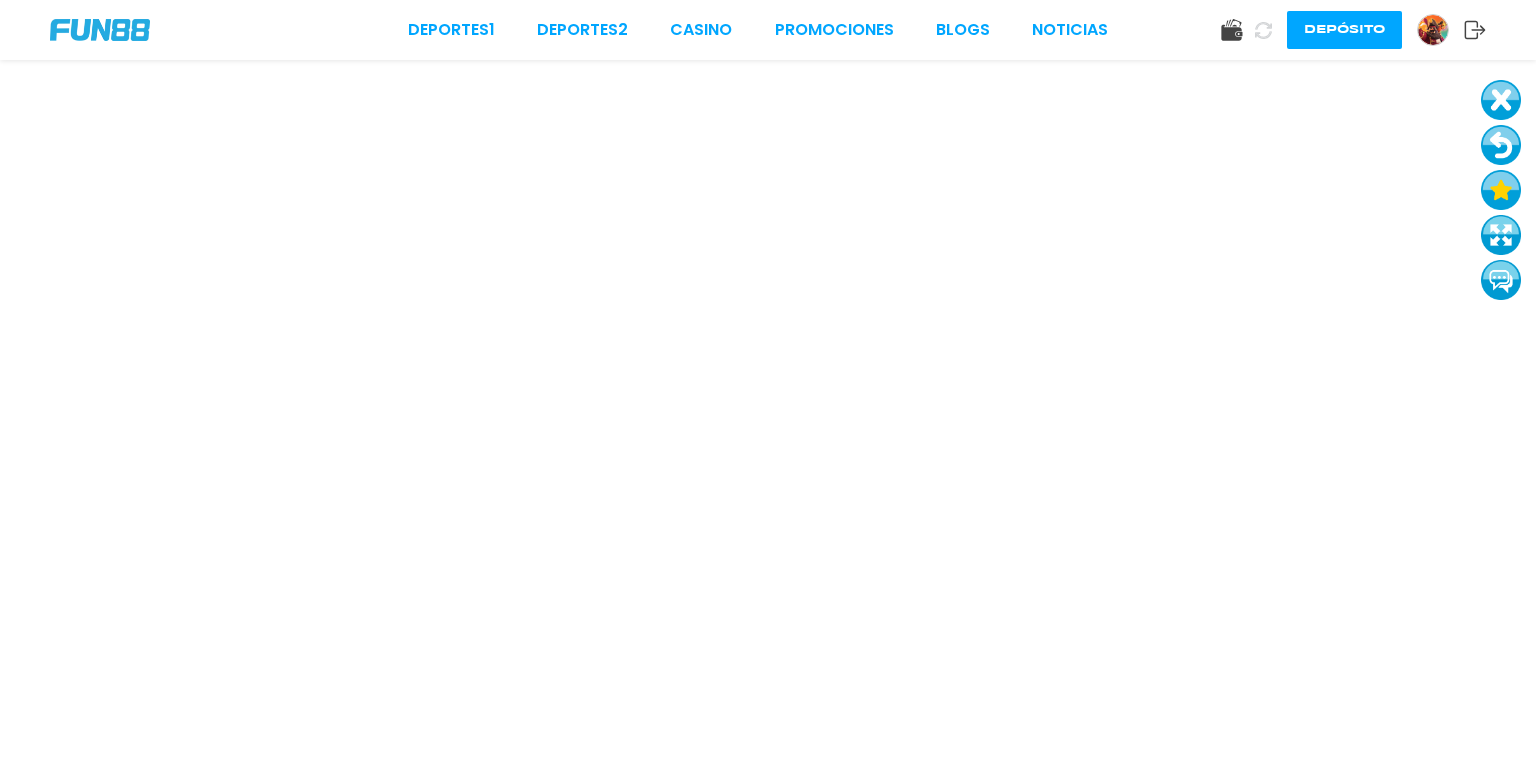 click at bounding box center [1501, 145] 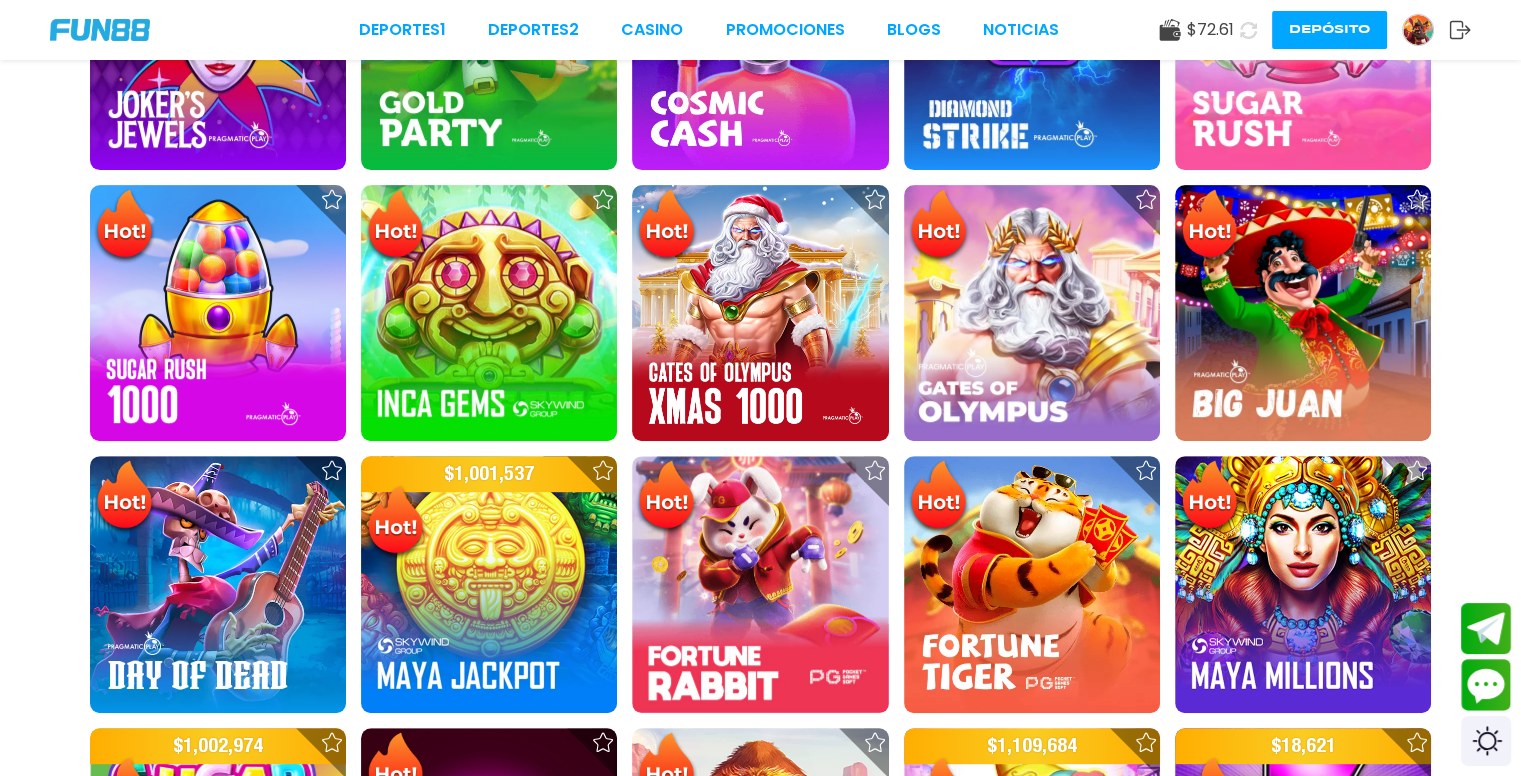 scroll, scrollTop: 841, scrollLeft: 0, axis: vertical 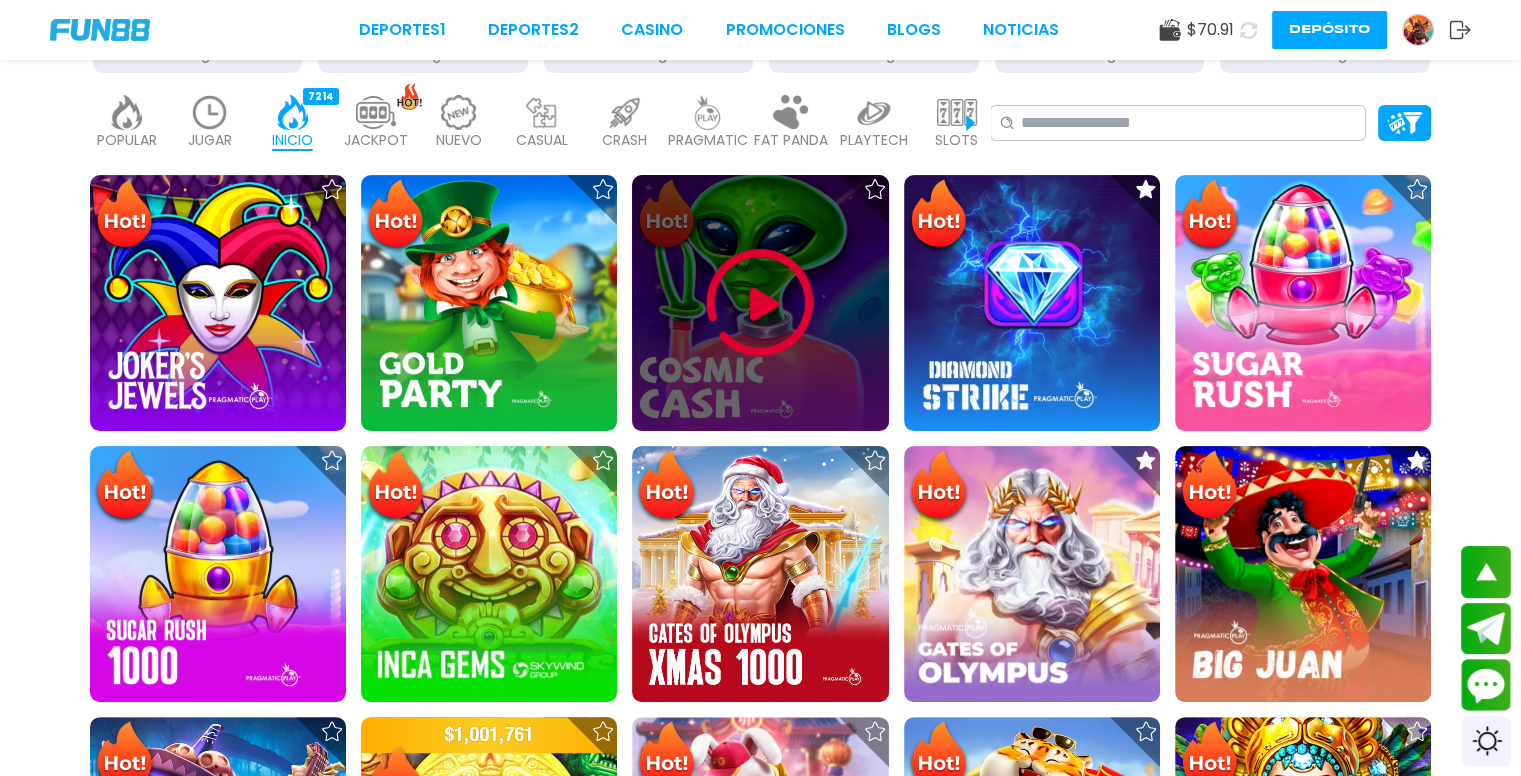 click at bounding box center [760, 303] 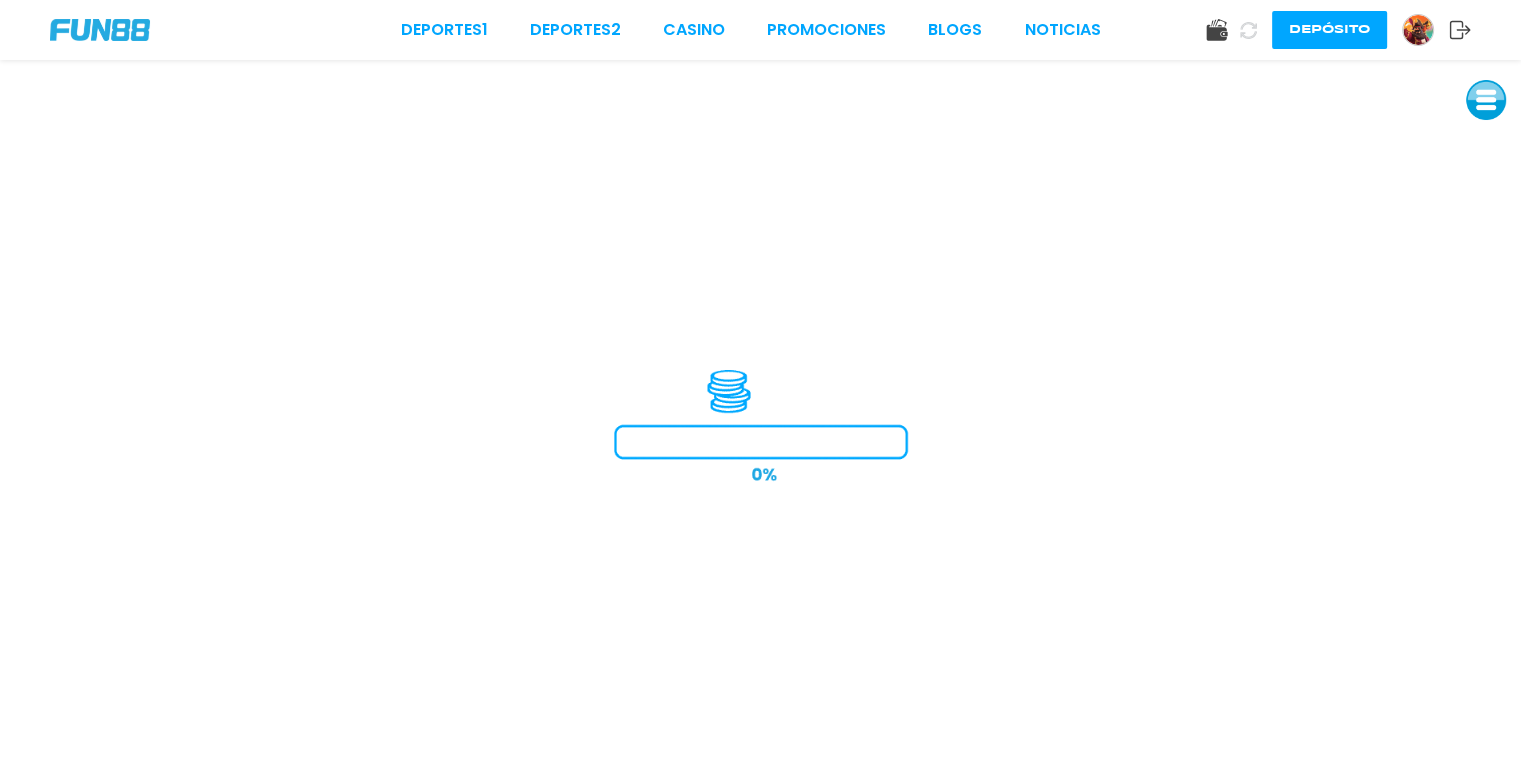 scroll, scrollTop: 0, scrollLeft: 0, axis: both 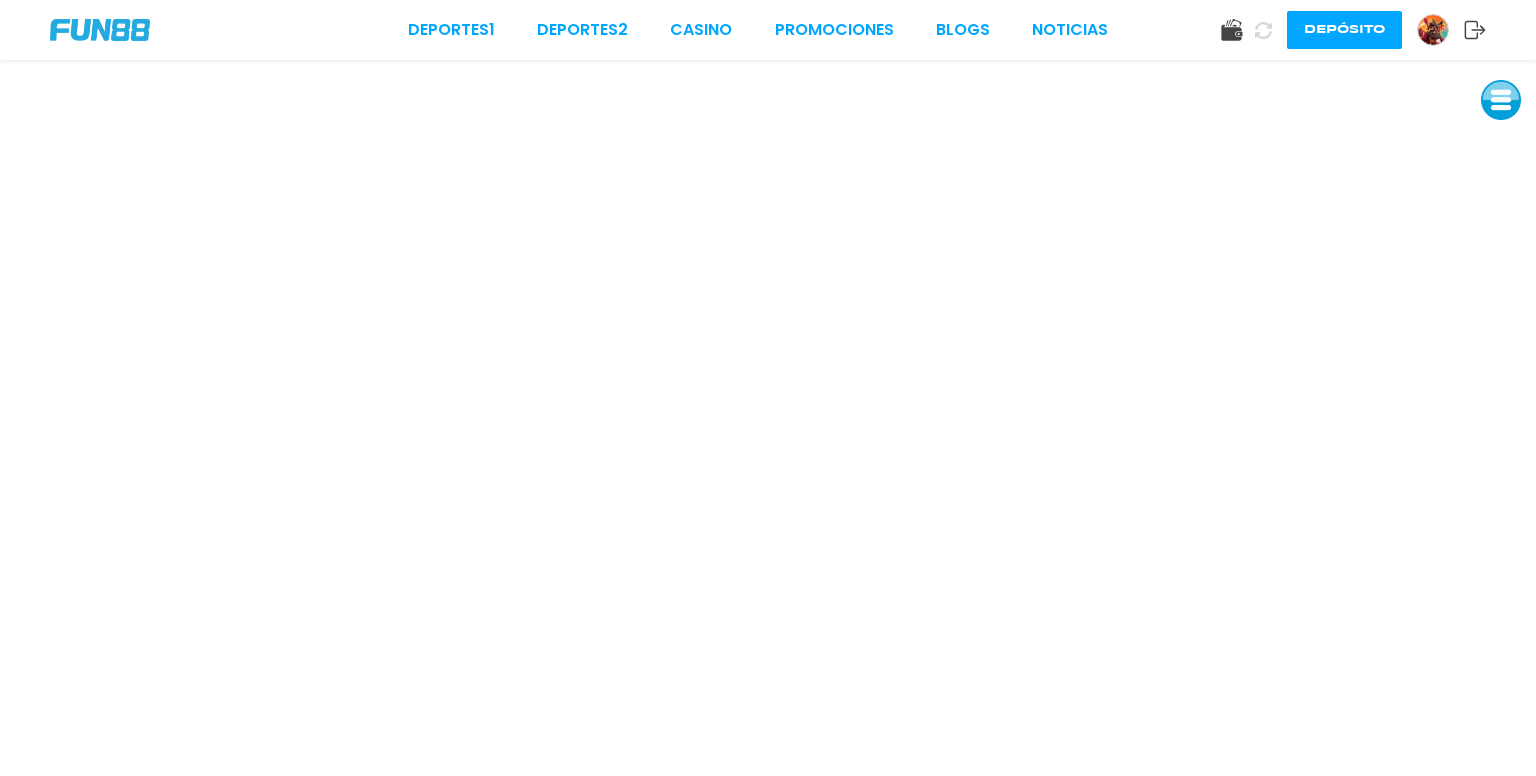 click at bounding box center (1501, 100) 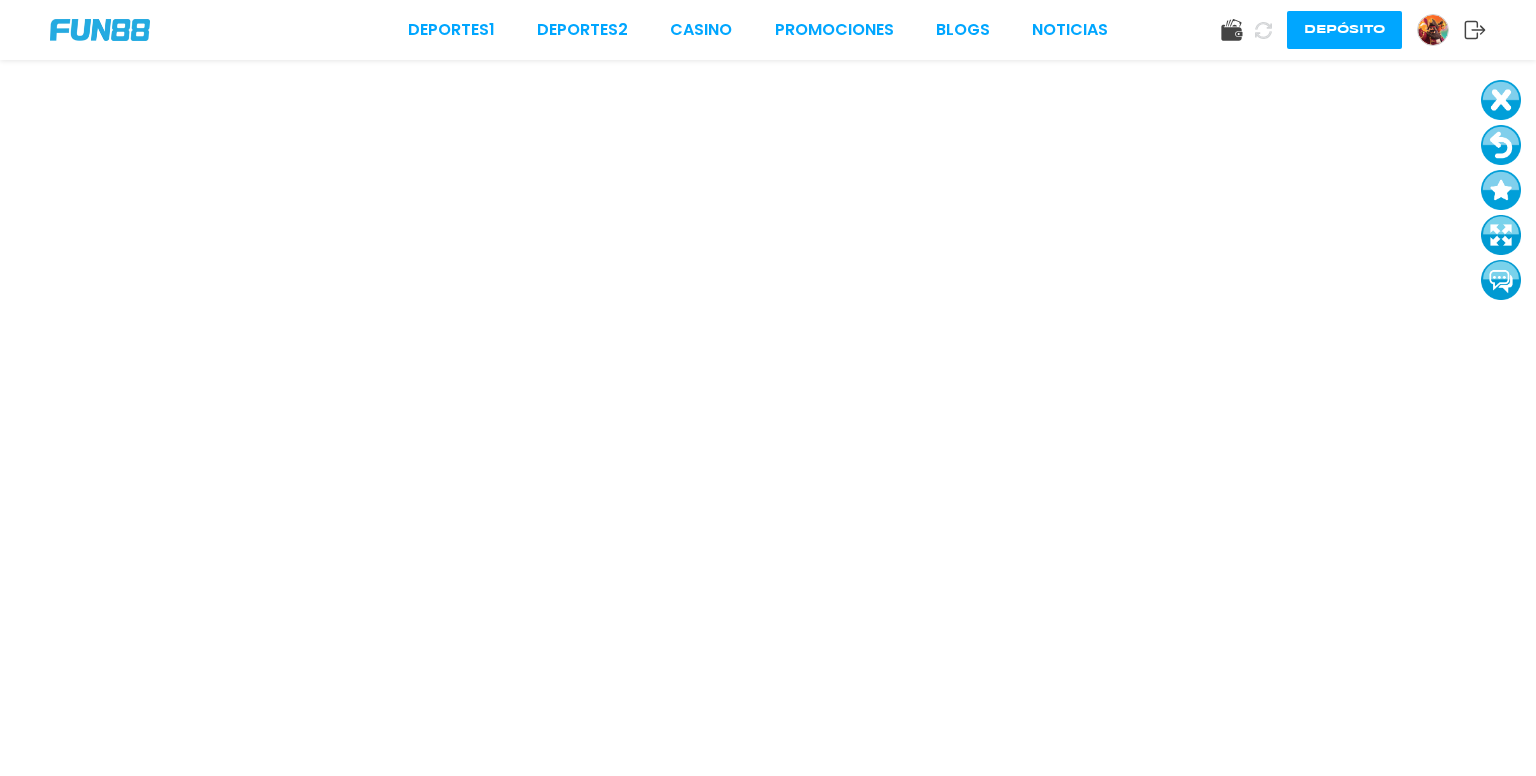 click at bounding box center [1501, 145] 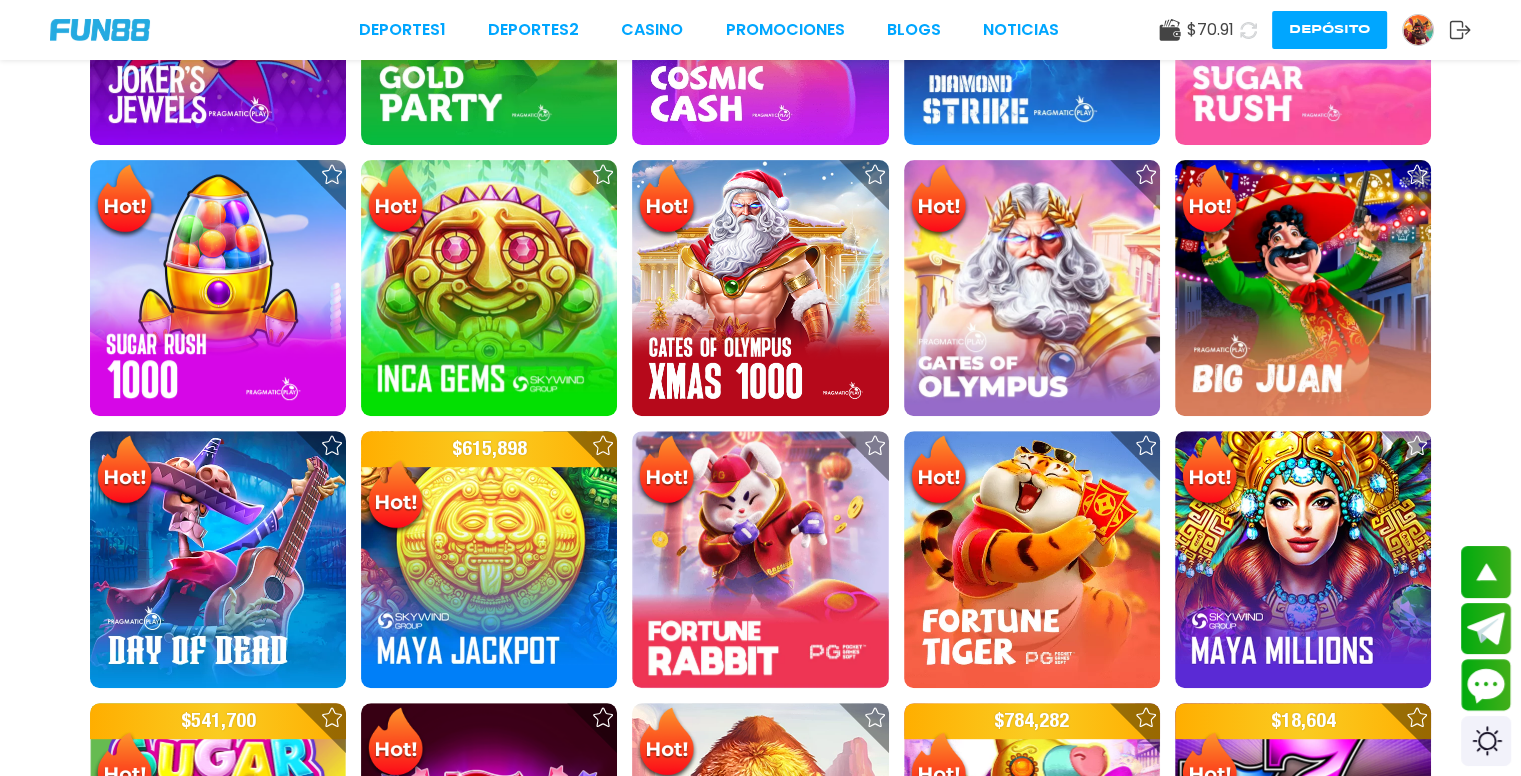 scroll, scrollTop: 803, scrollLeft: 0, axis: vertical 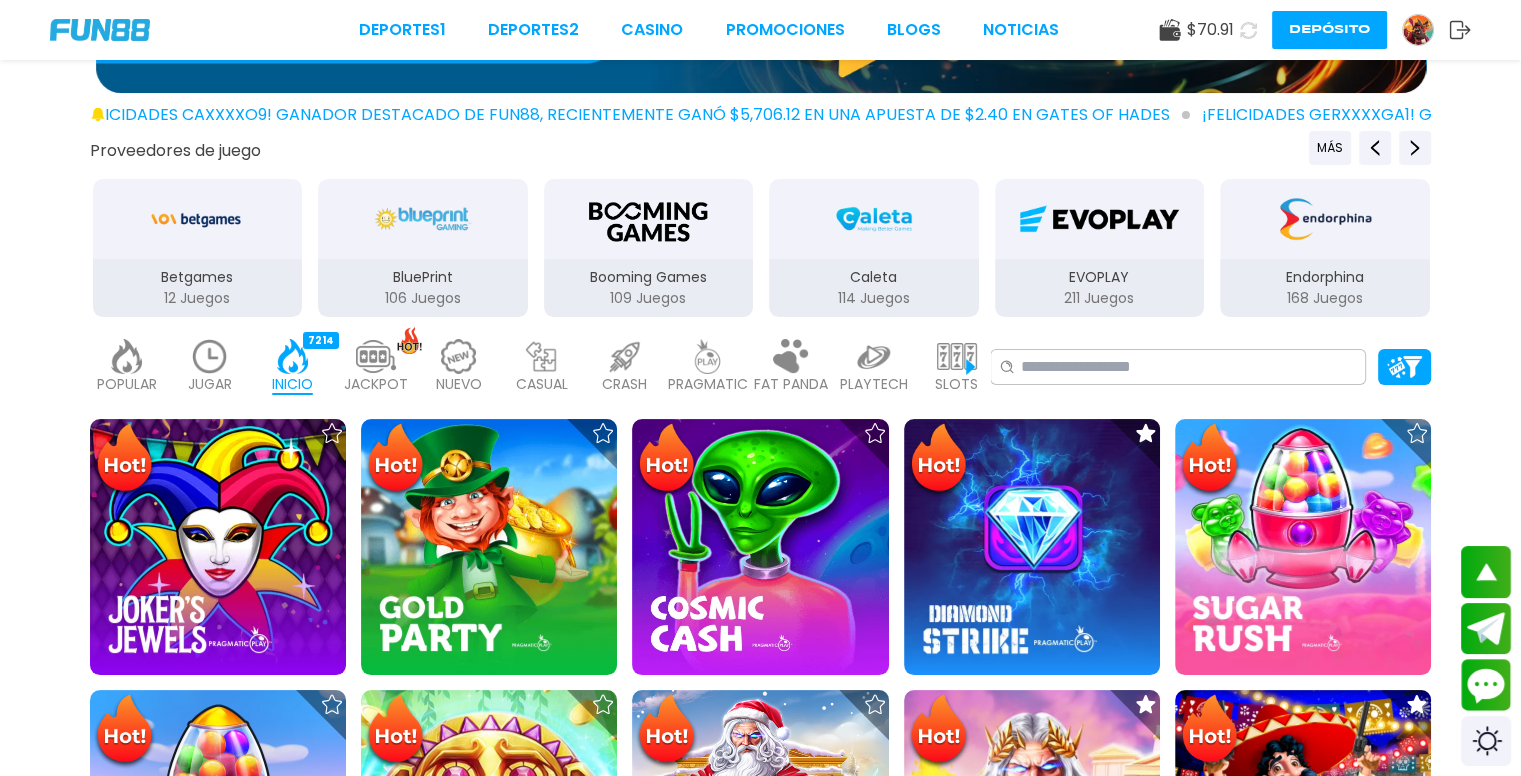 click on "PRAGMATIC" at bounding box center (708, 384) 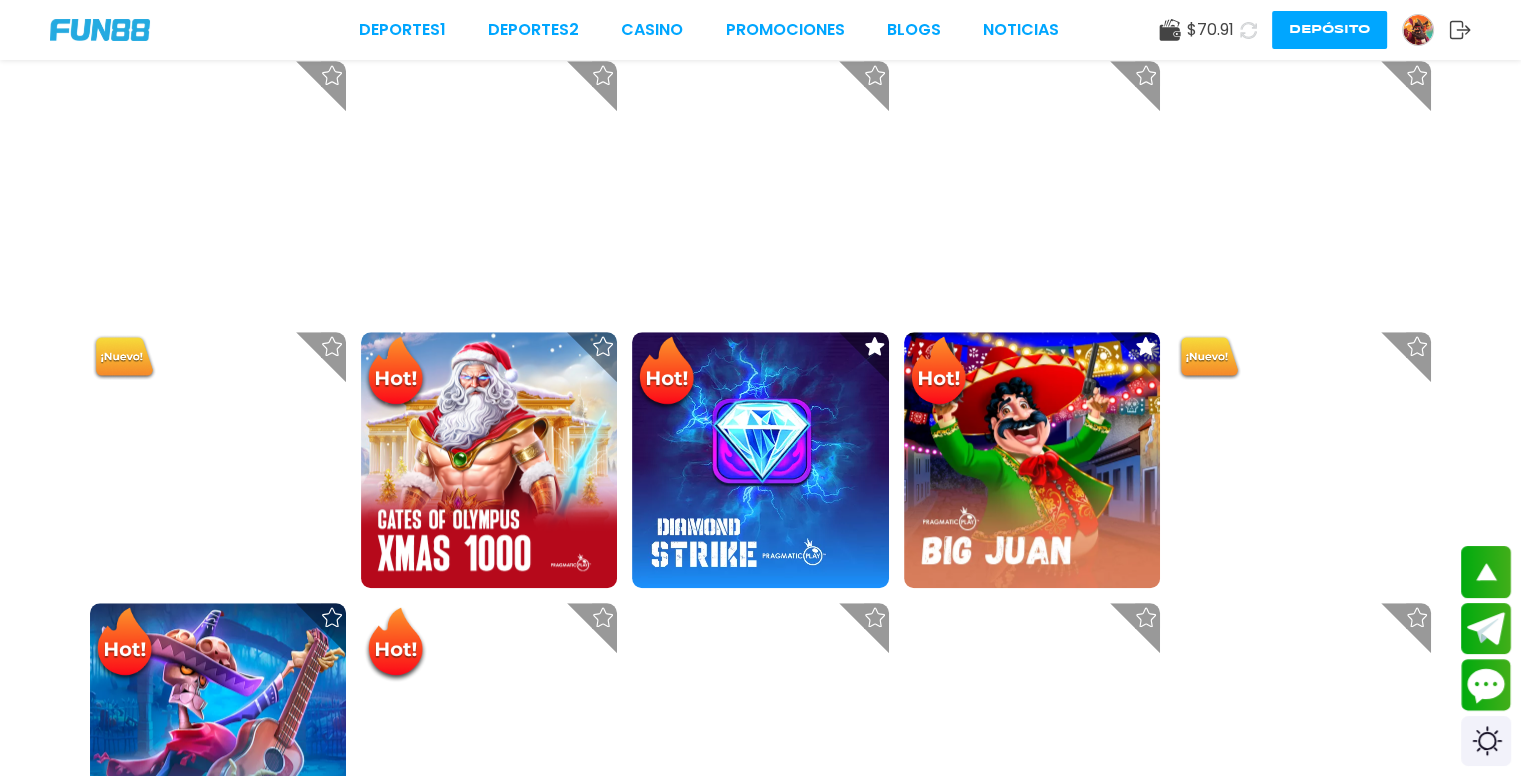 scroll, scrollTop: 1671, scrollLeft: 0, axis: vertical 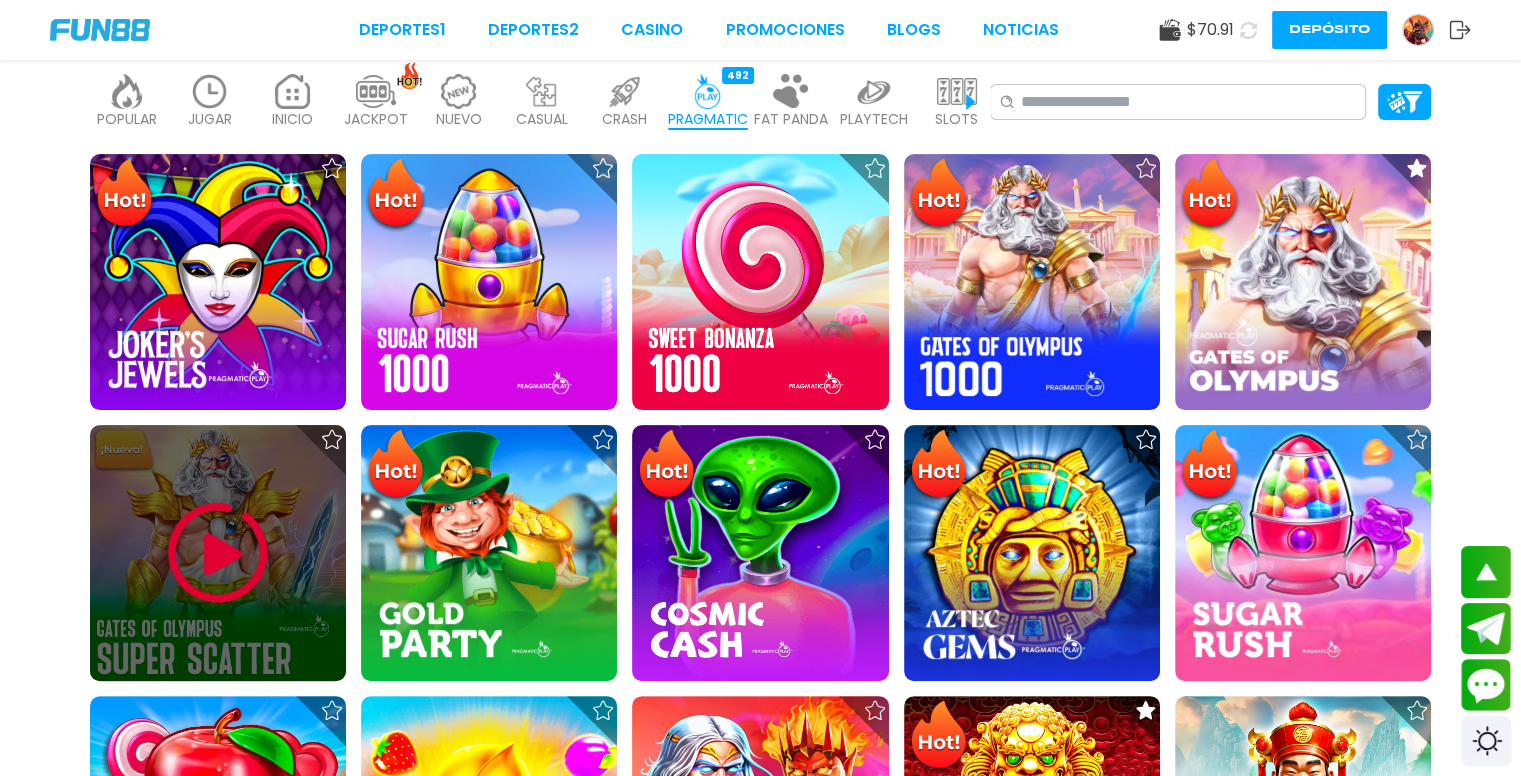 click at bounding box center (218, 553) 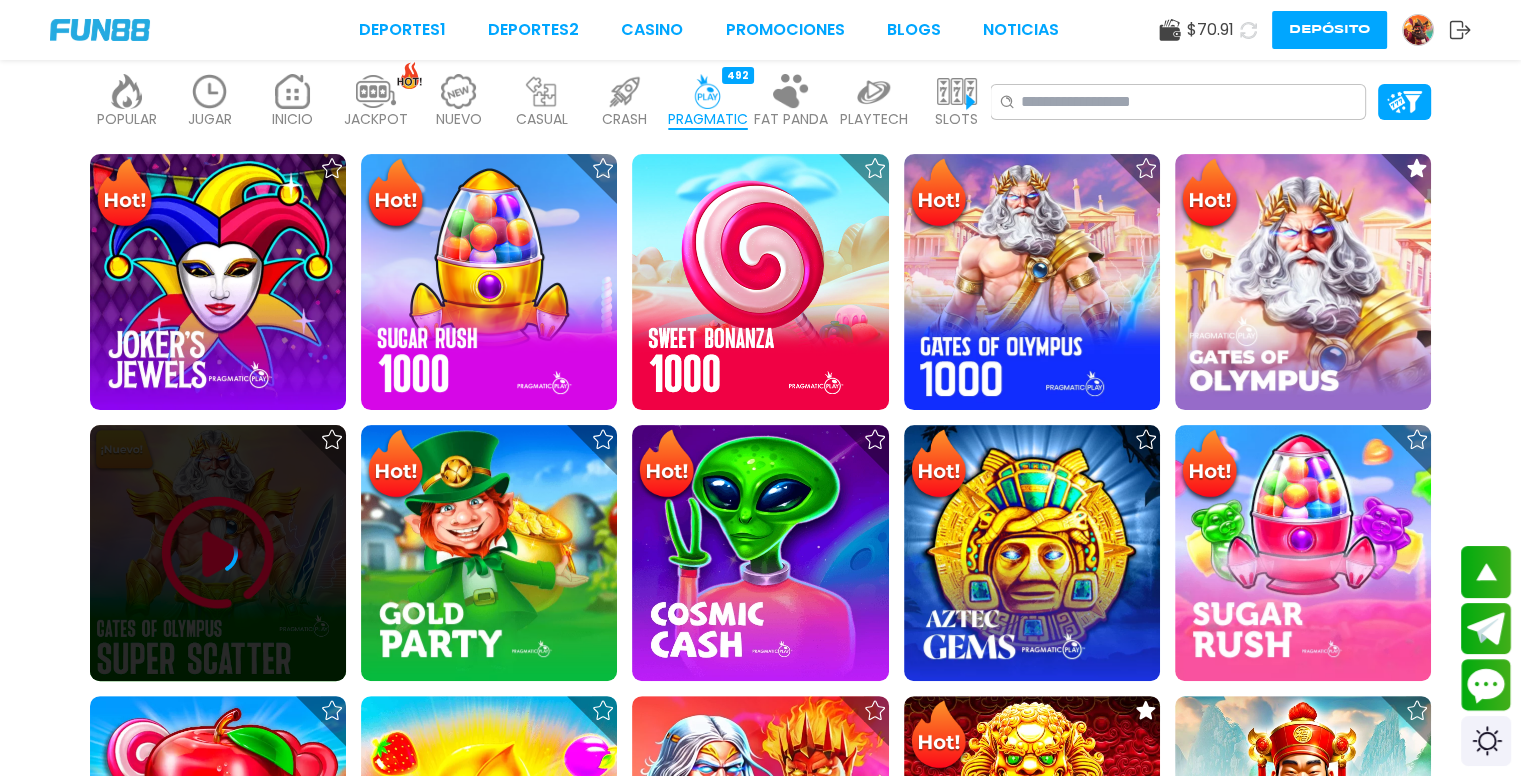 scroll, scrollTop: 0, scrollLeft: 0, axis: both 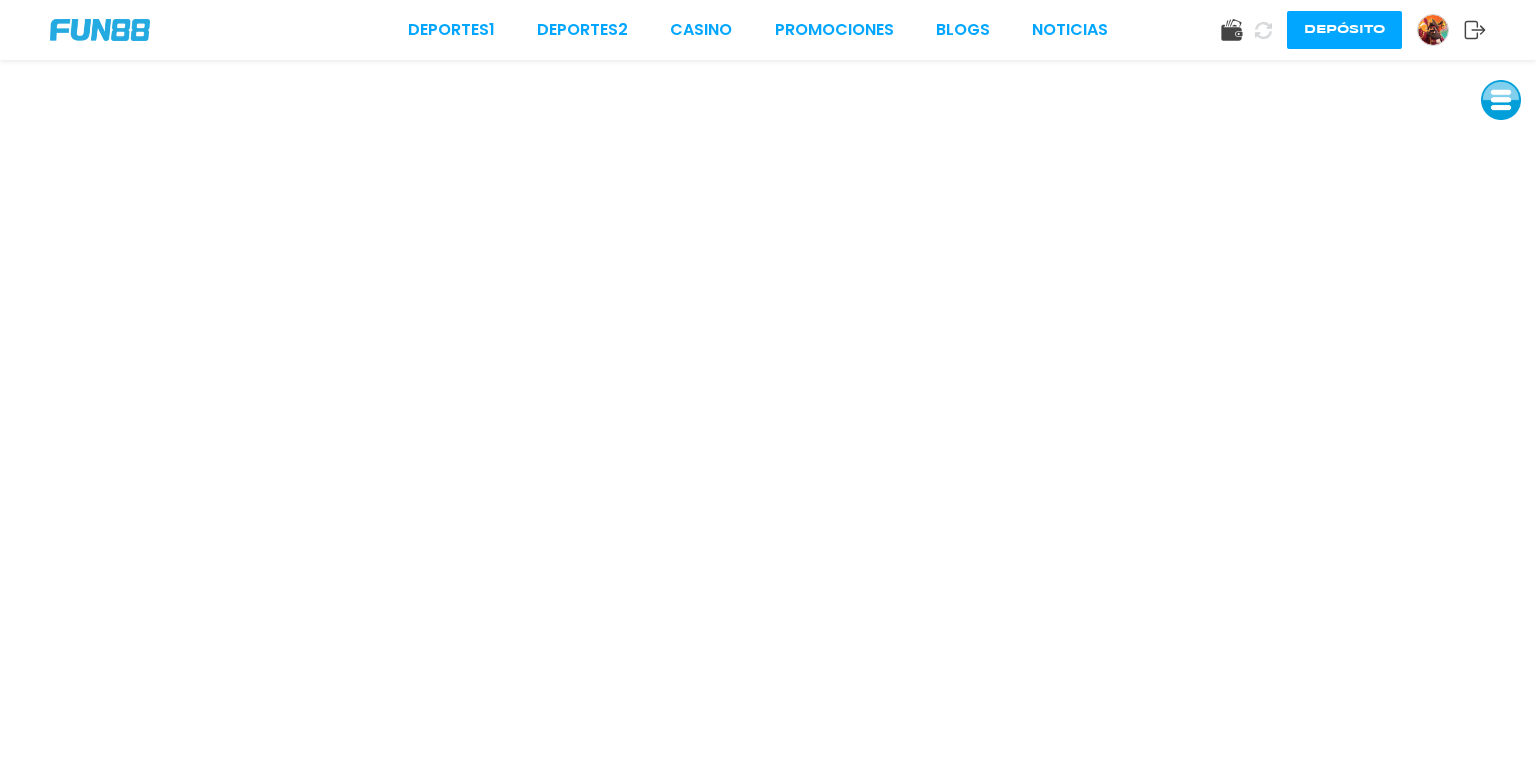 click at bounding box center [1501, 100] 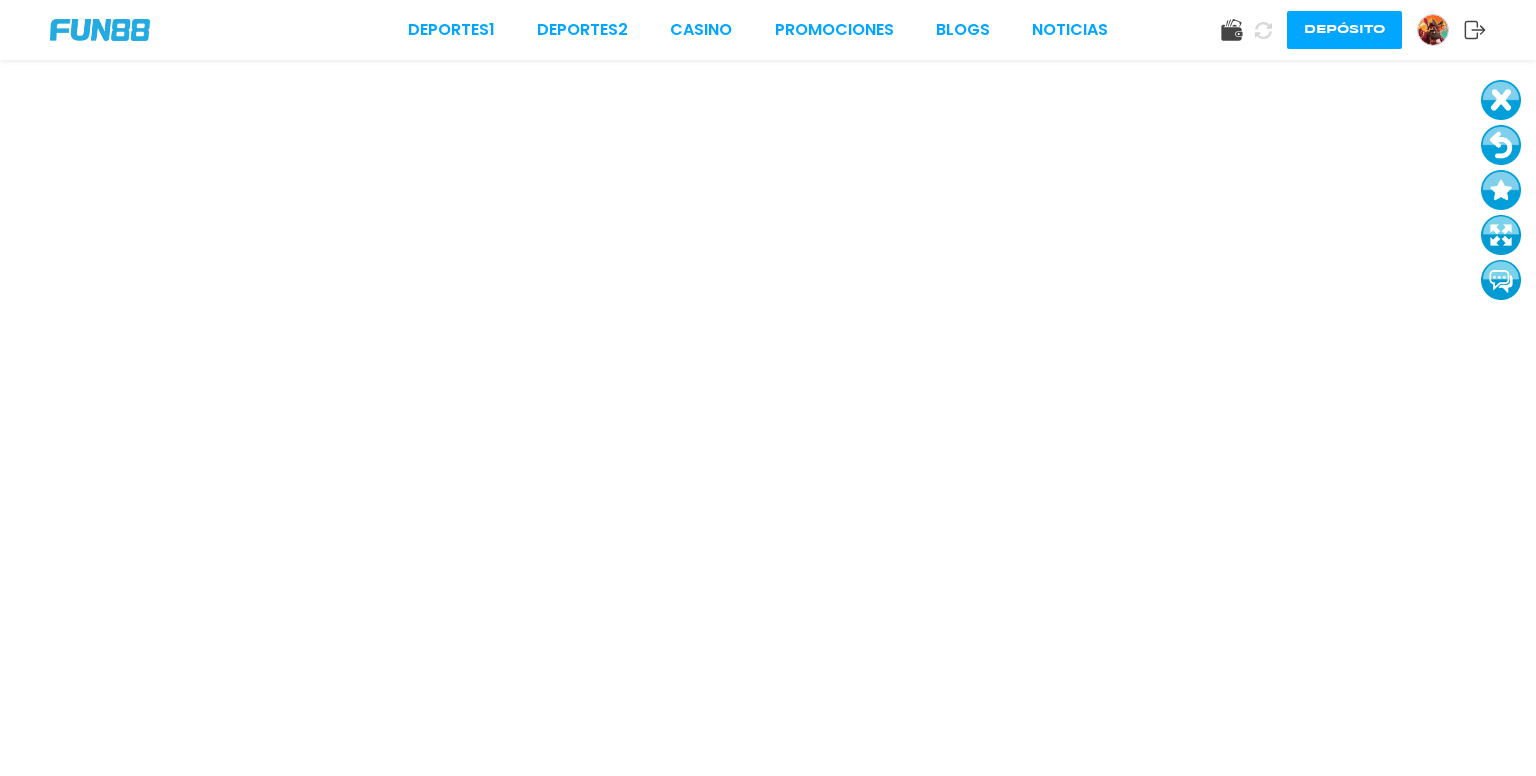 click at bounding box center [1501, 145] 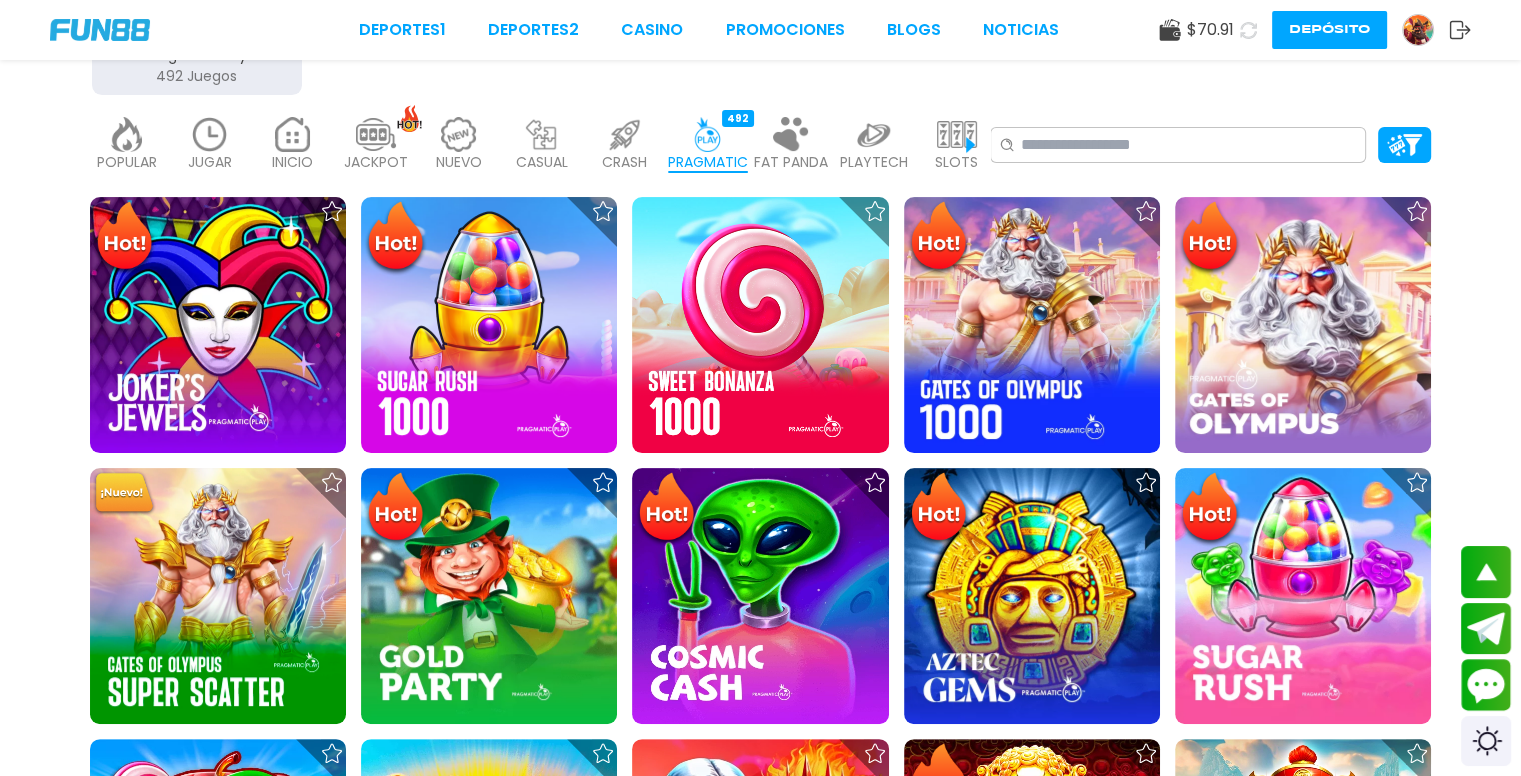 scroll, scrollTop: 490, scrollLeft: 0, axis: vertical 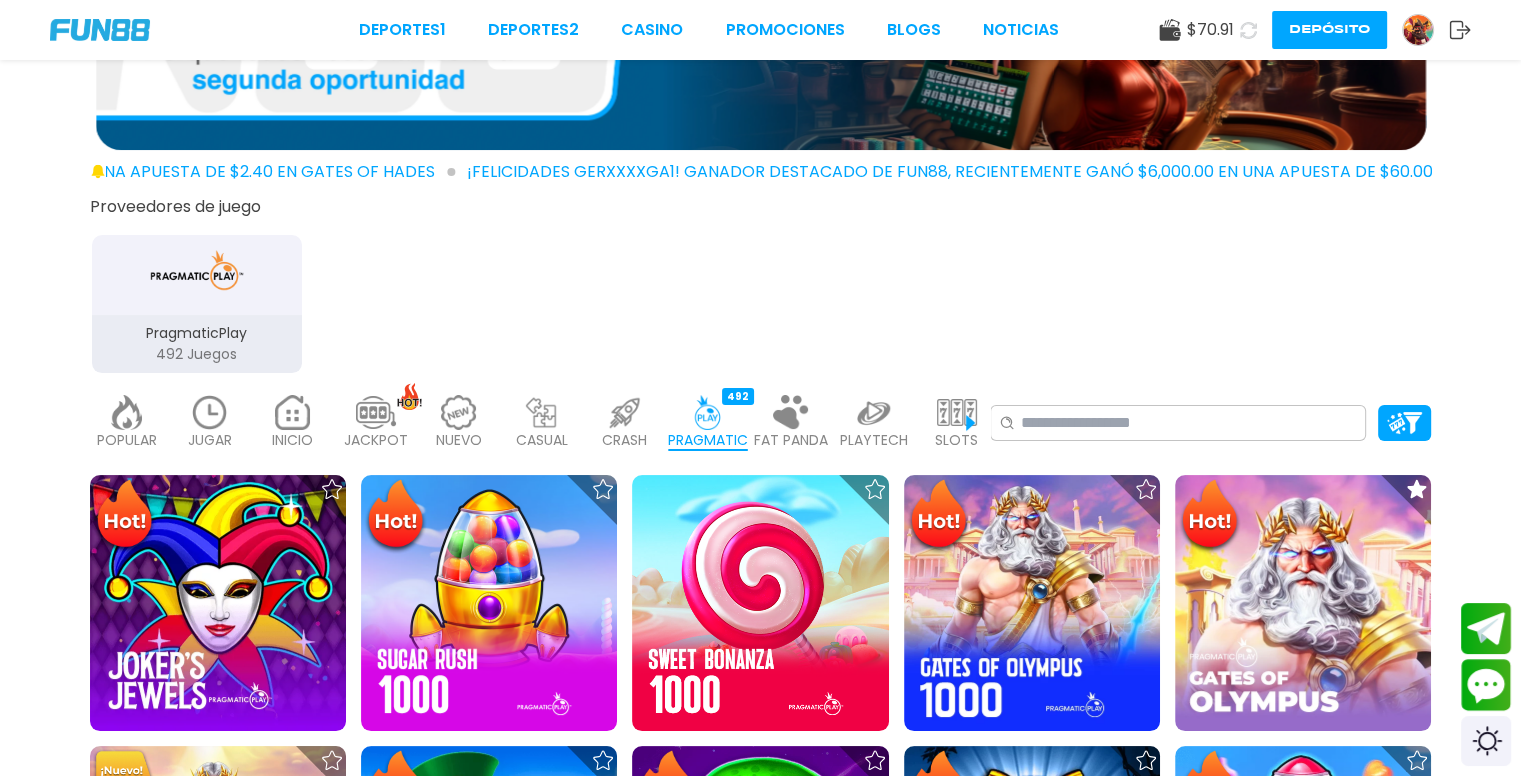click at bounding box center [957, 412] 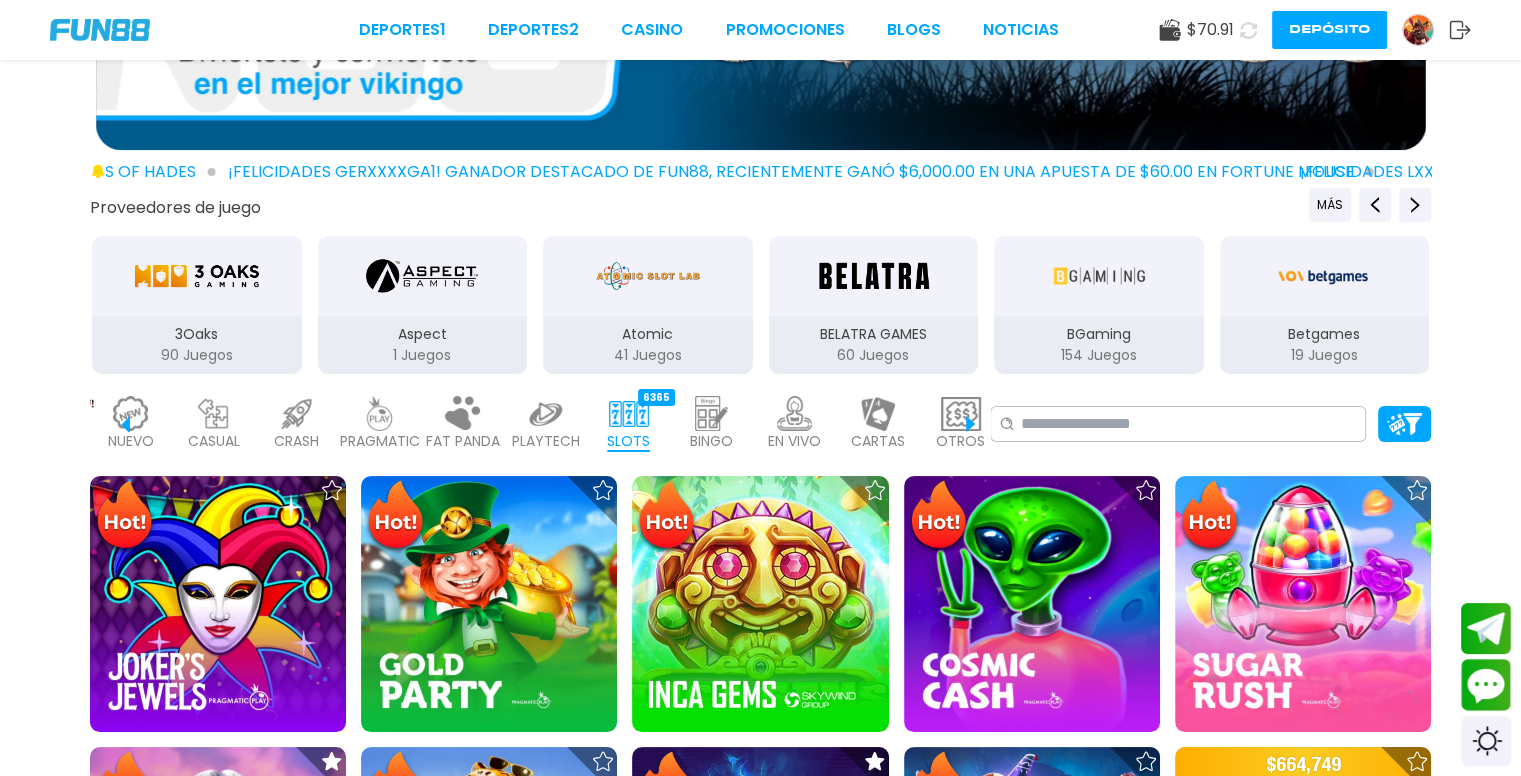scroll, scrollTop: 0, scrollLeft: 441, axis: horizontal 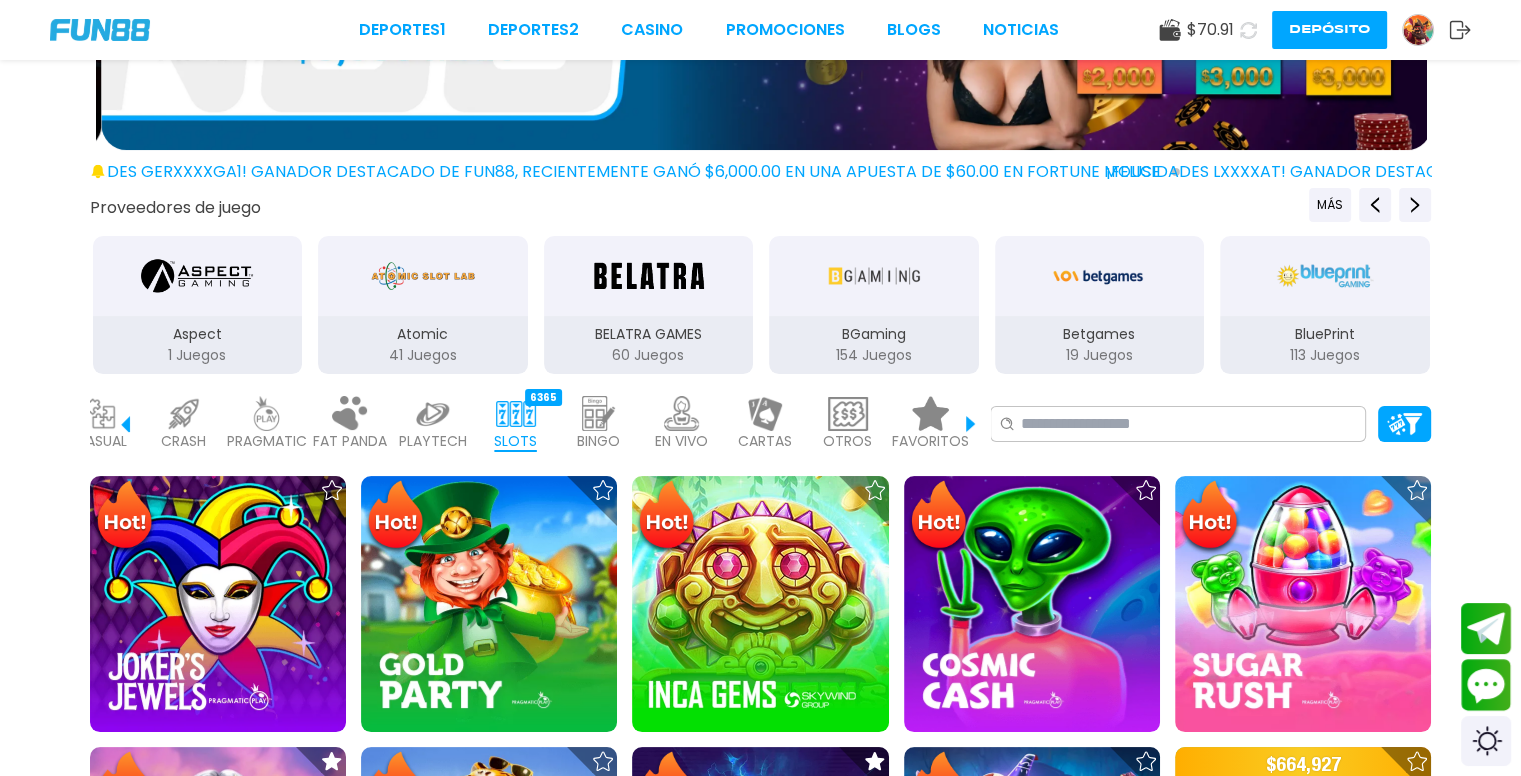 click on "PLAYTECH" at bounding box center (433, 441) 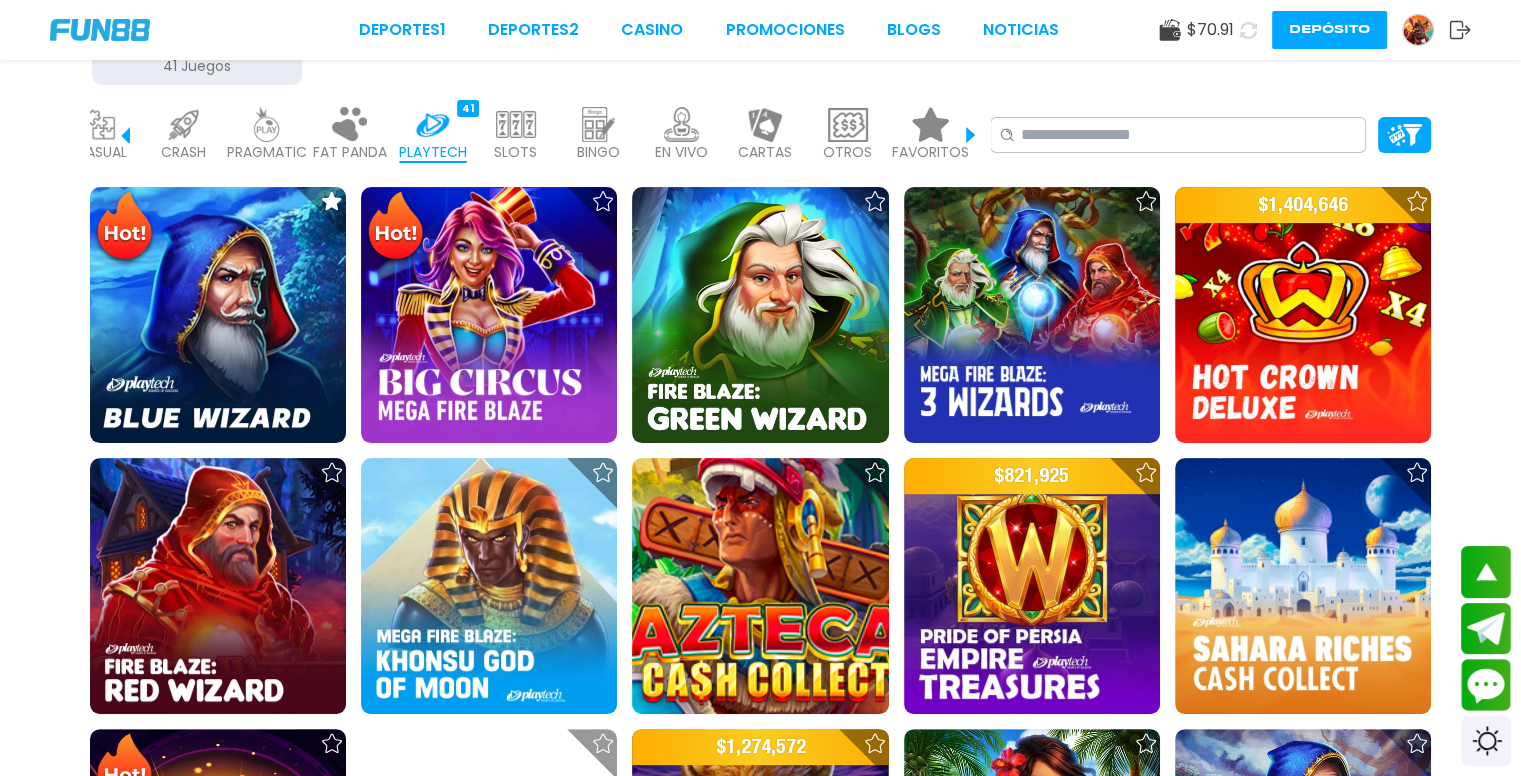 scroll, scrollTop: 626, scrollLeft: 0, axis: vertical 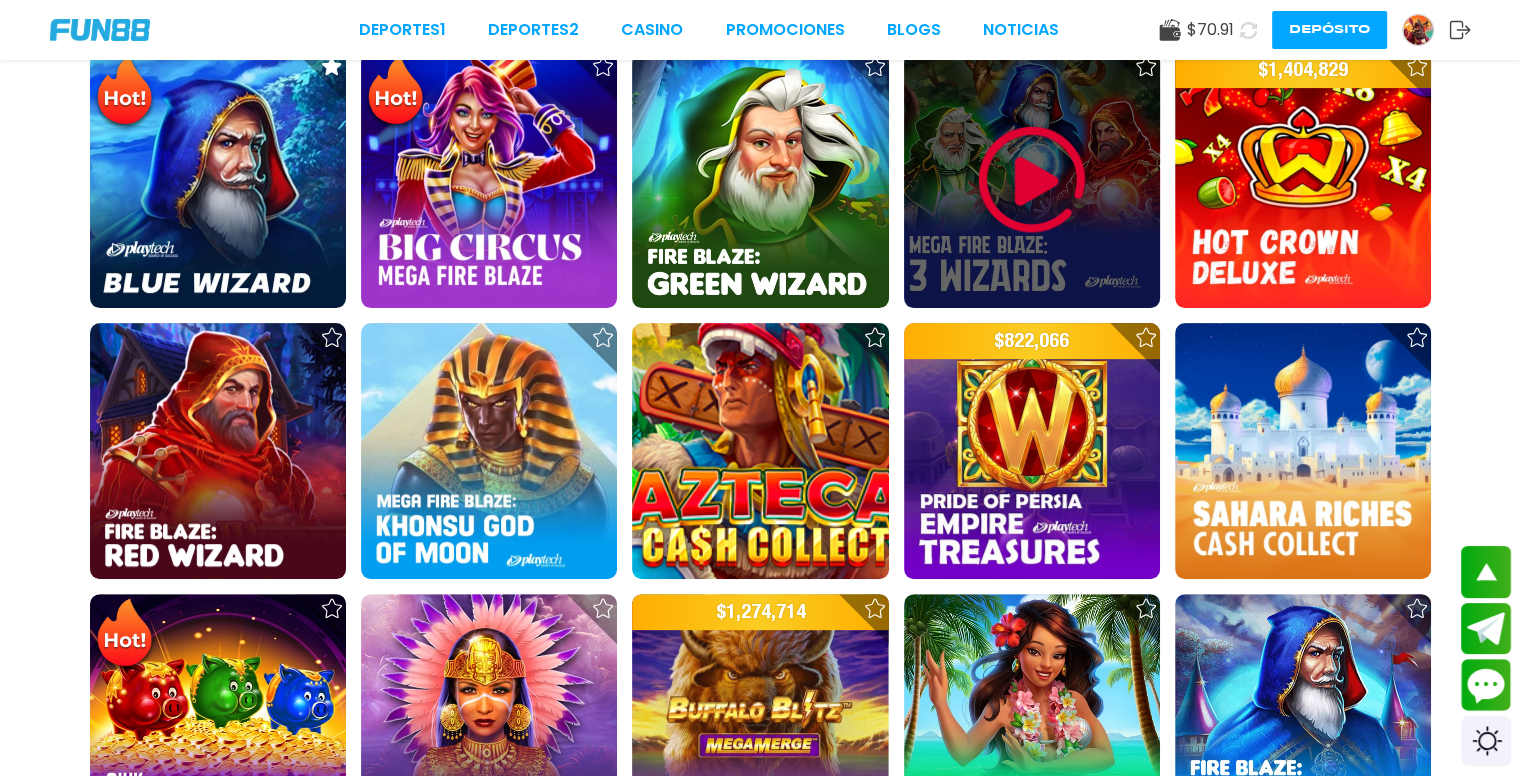 click at bounding box center [1032, 180] 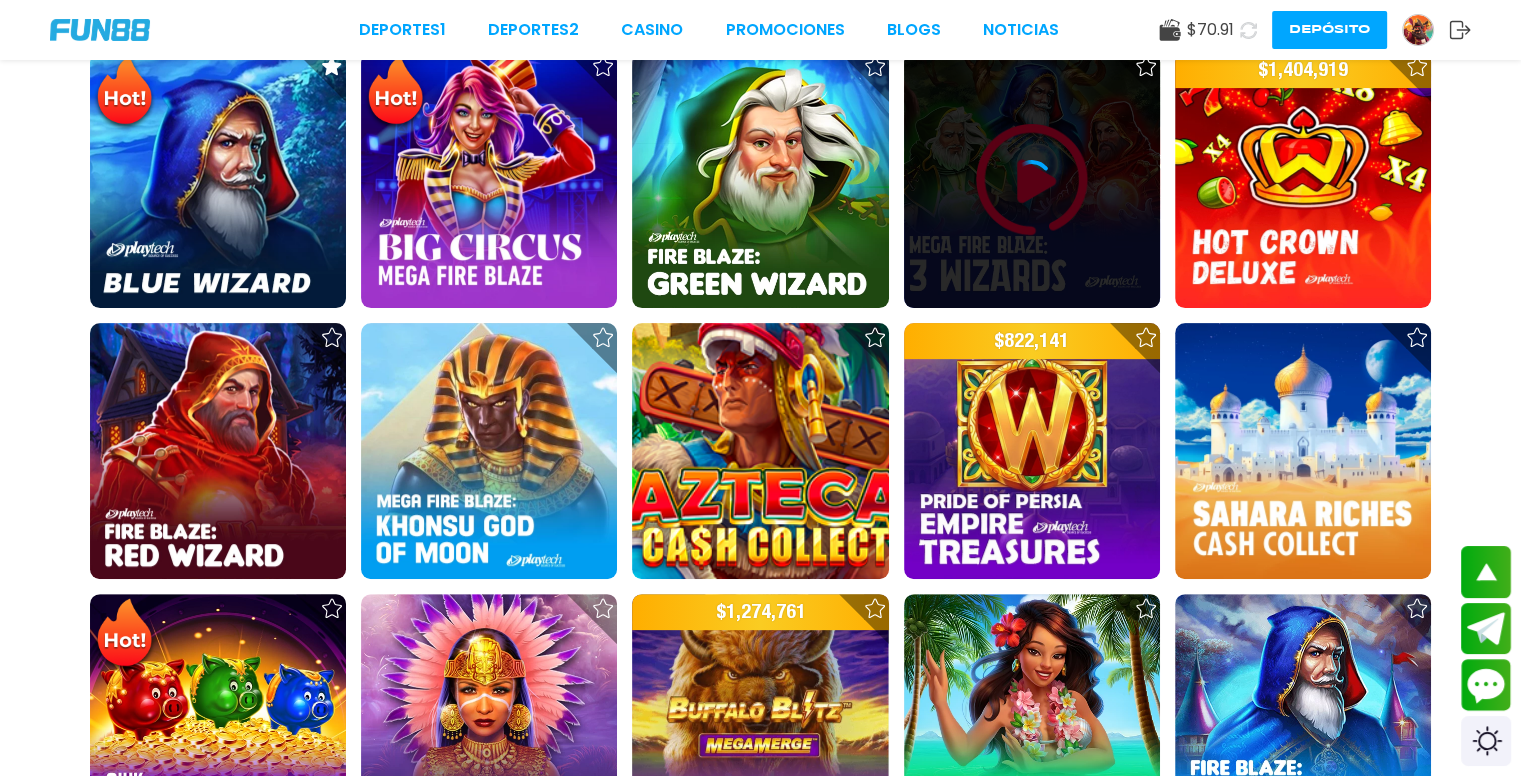 scroll, scrollTop: 0, scrollLeft: 0, axis: both 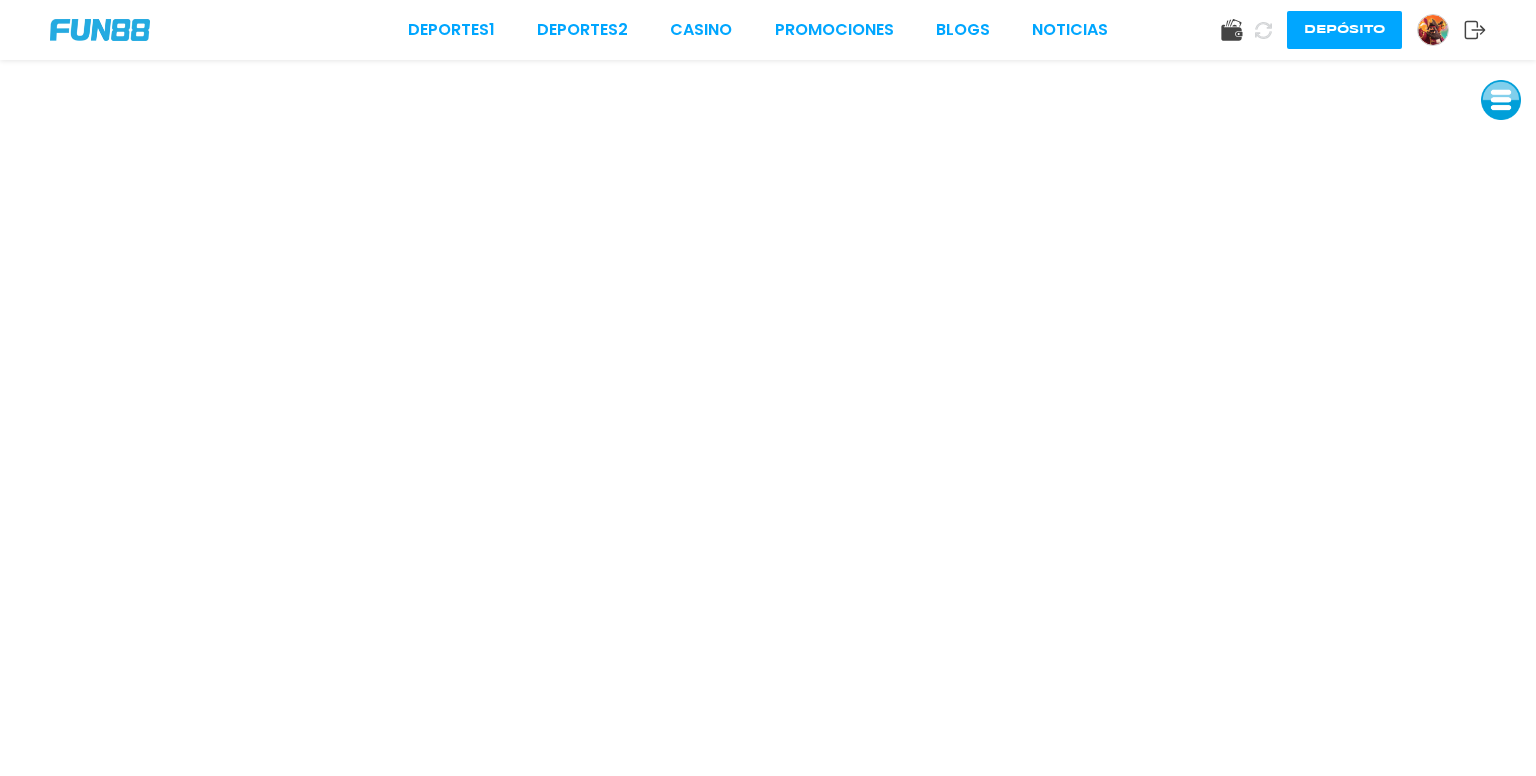 click at bounding box center [1501, 100] 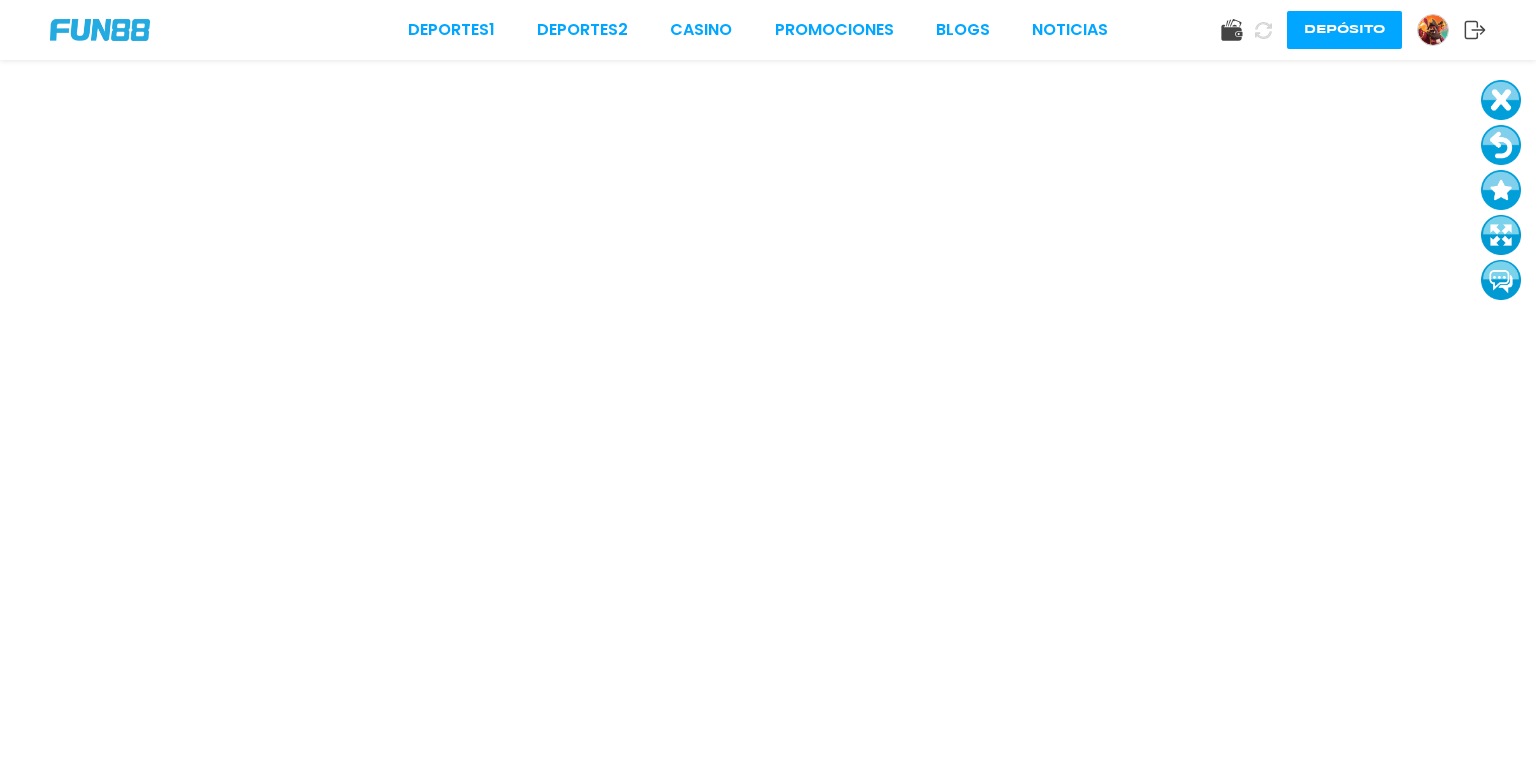 click at bounding box center [1501, 145] 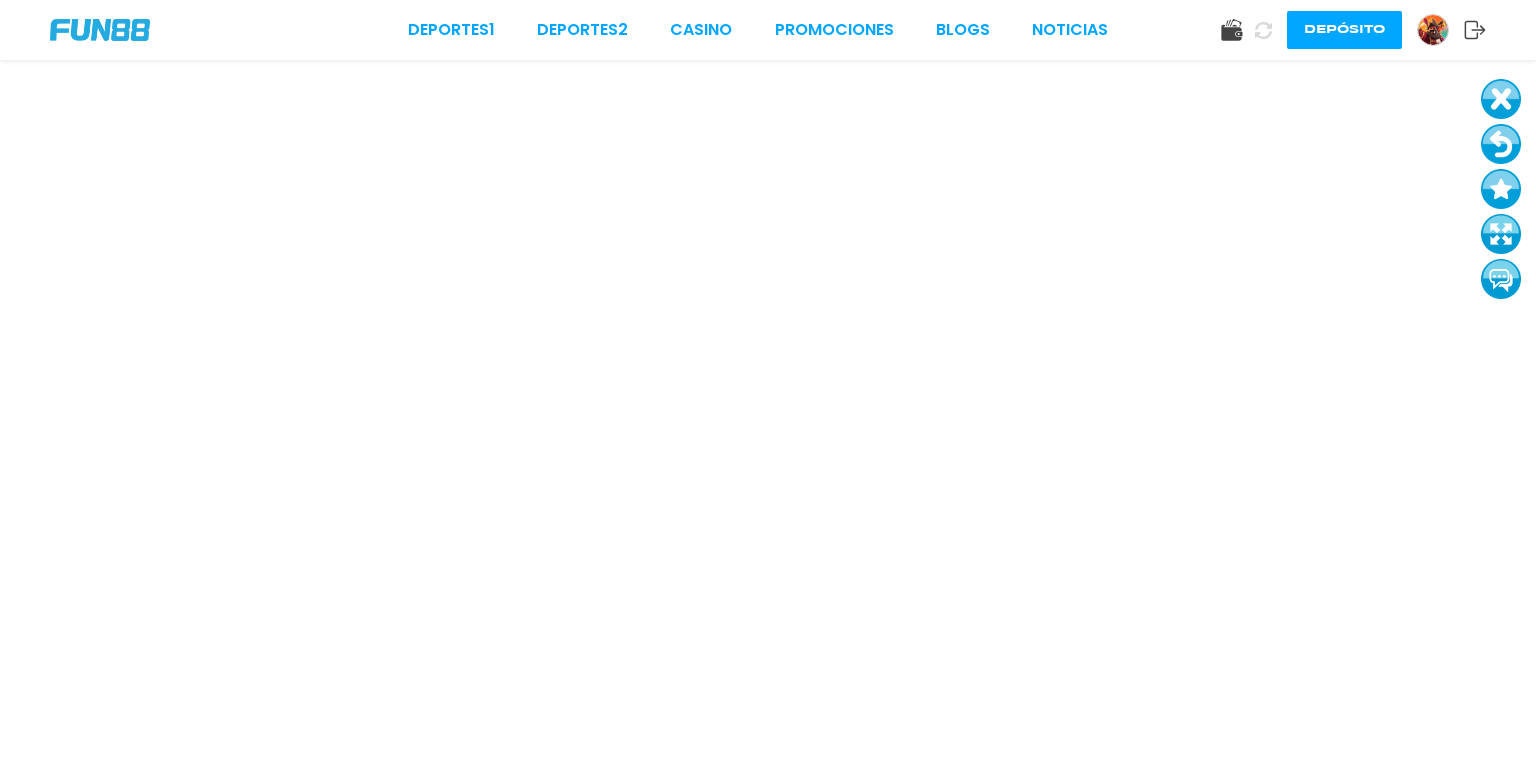 click at bounding box center (1501, 144) 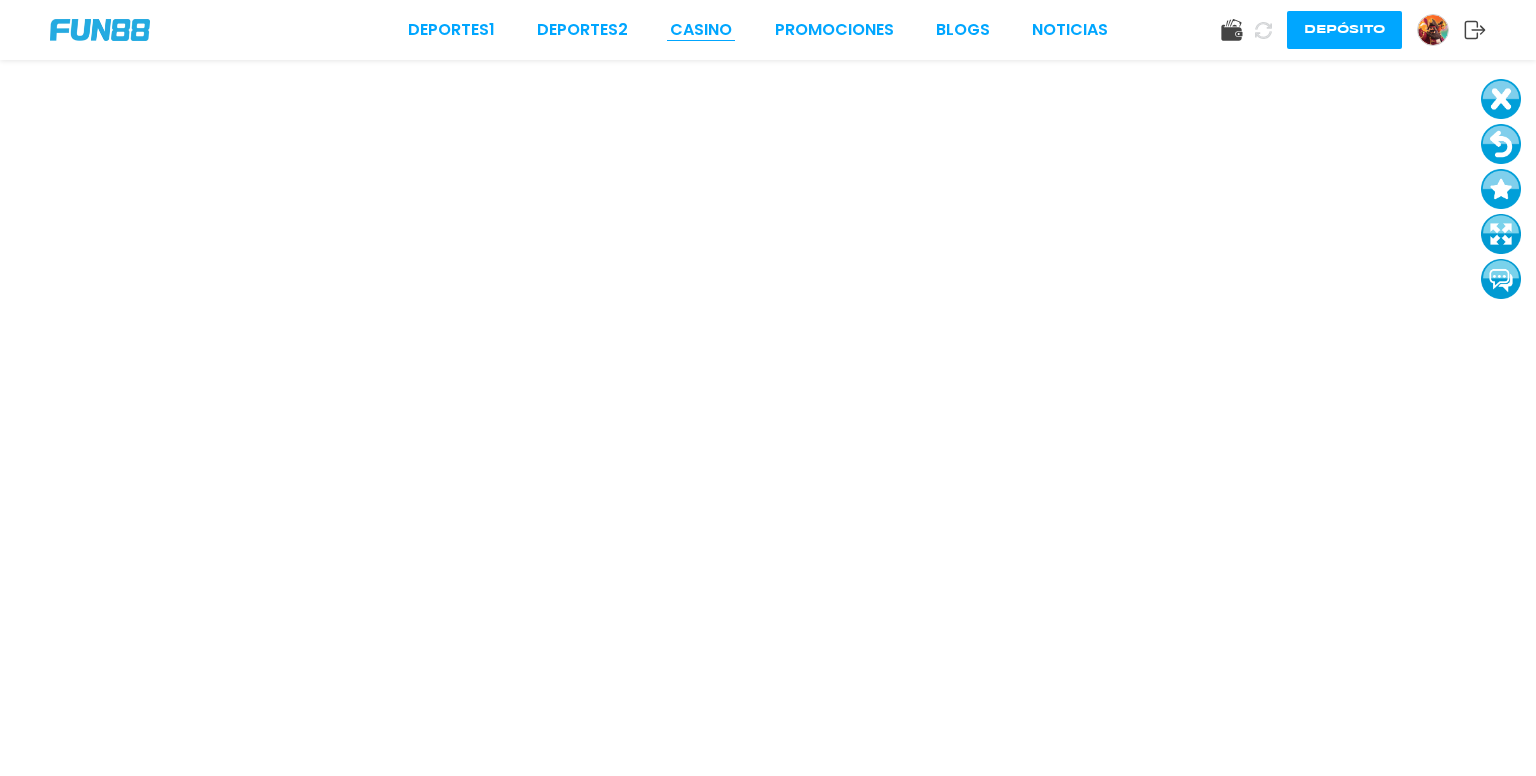 click on "CASINO" at bounding box center (701, 30) 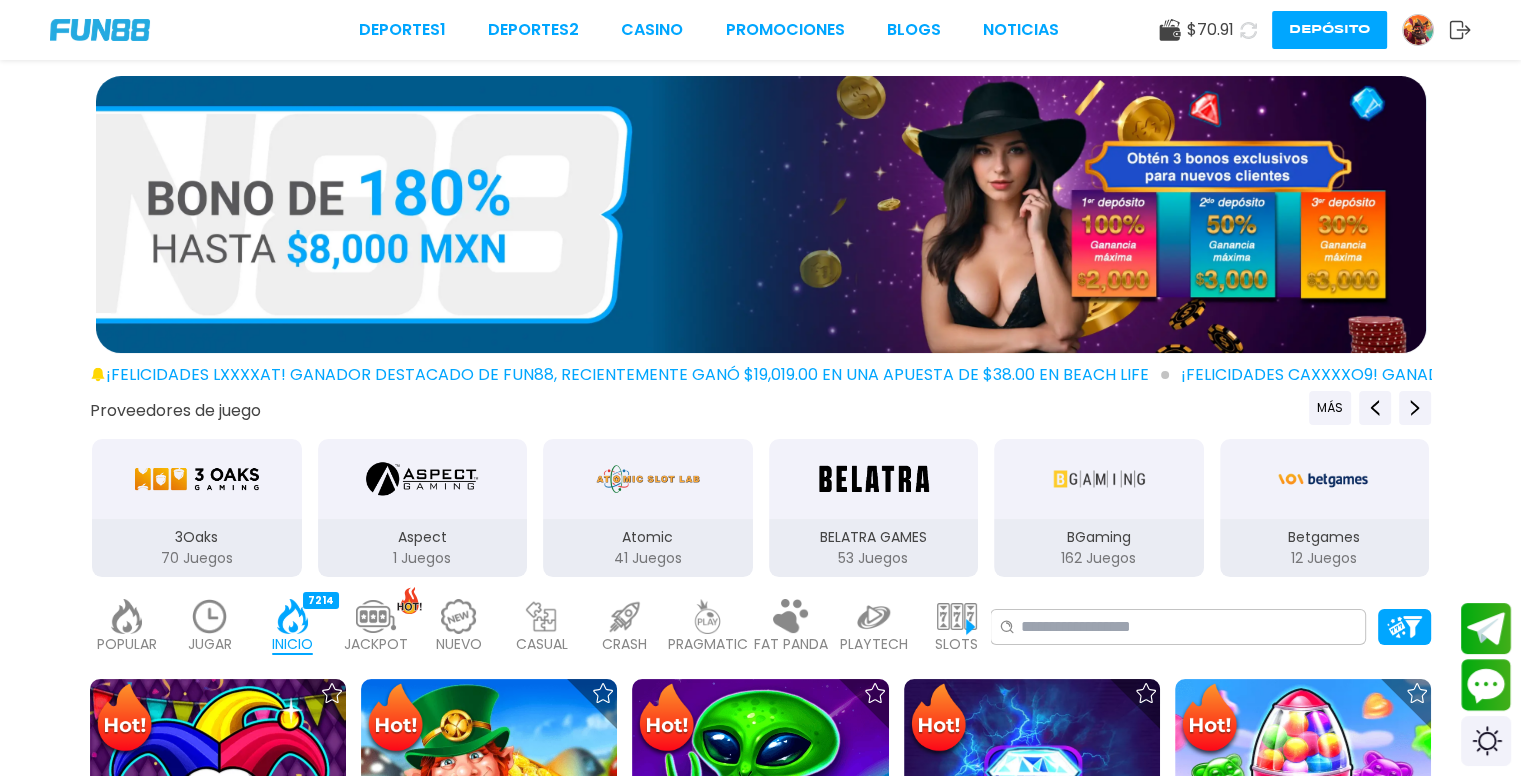 scroll, scrollTop: 308, scrollLeft: 0, axis: vertical 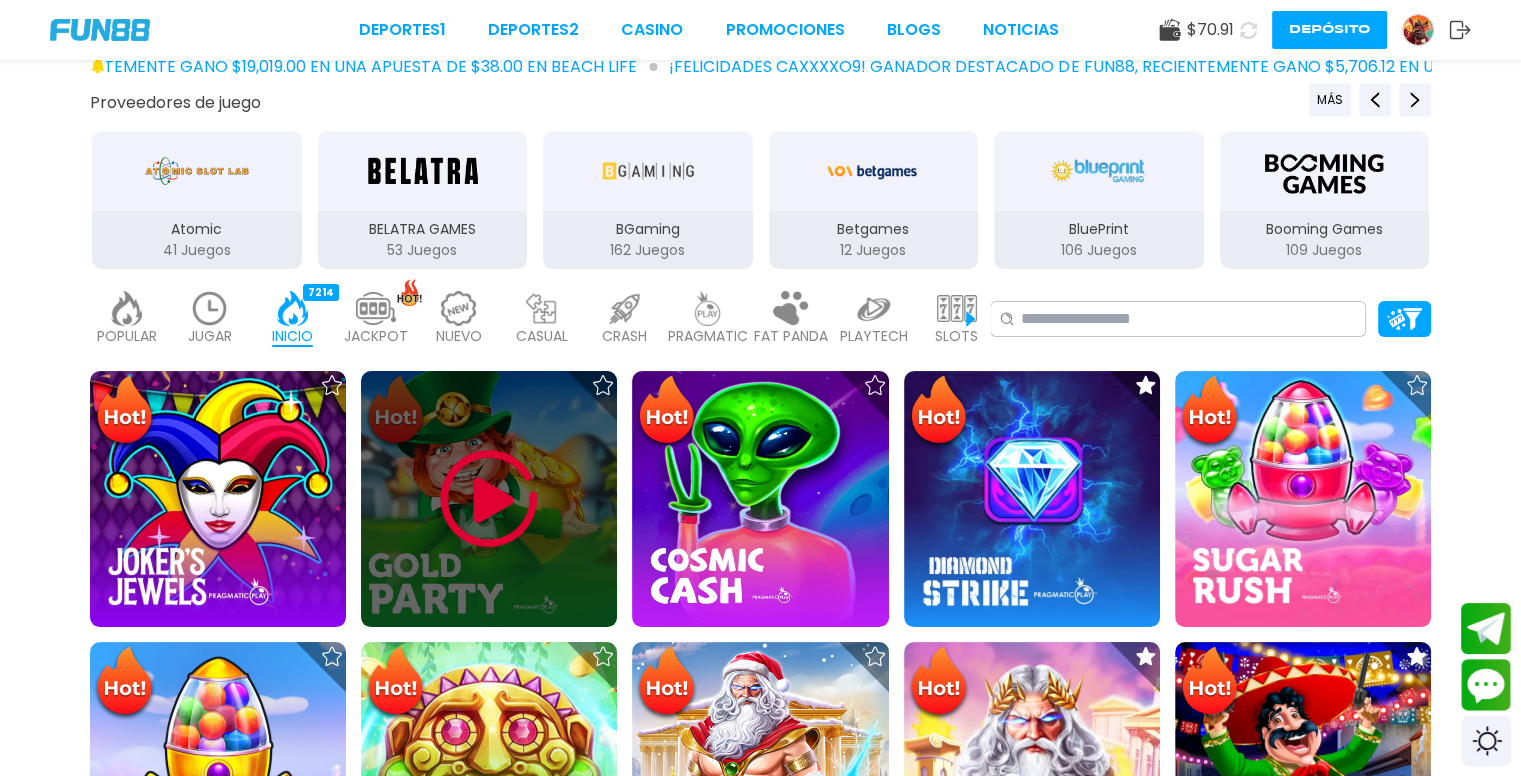 click at bounding box center (489, 499) 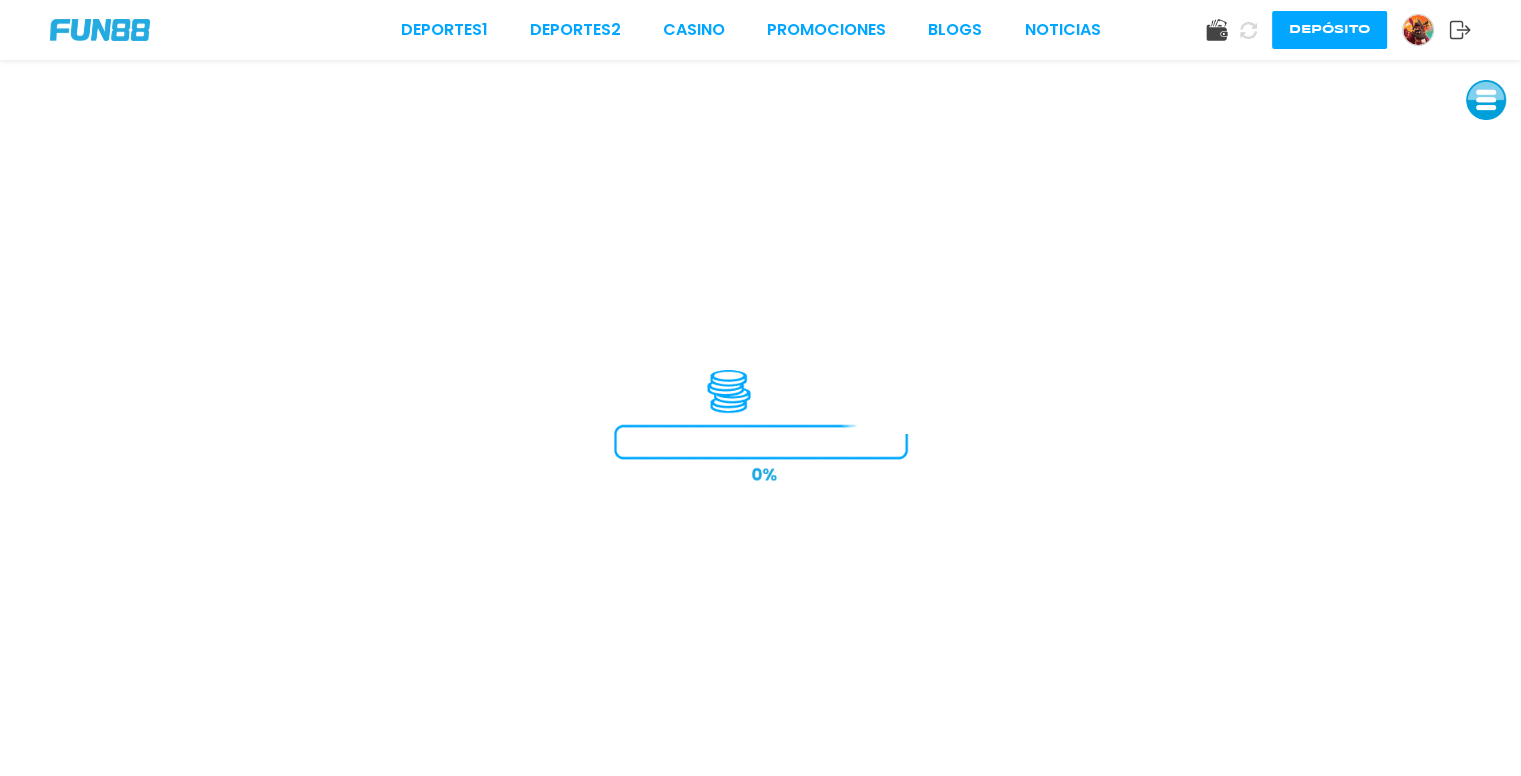 scroll, scrollTop: 0, scrollLeft: 0, axis: both 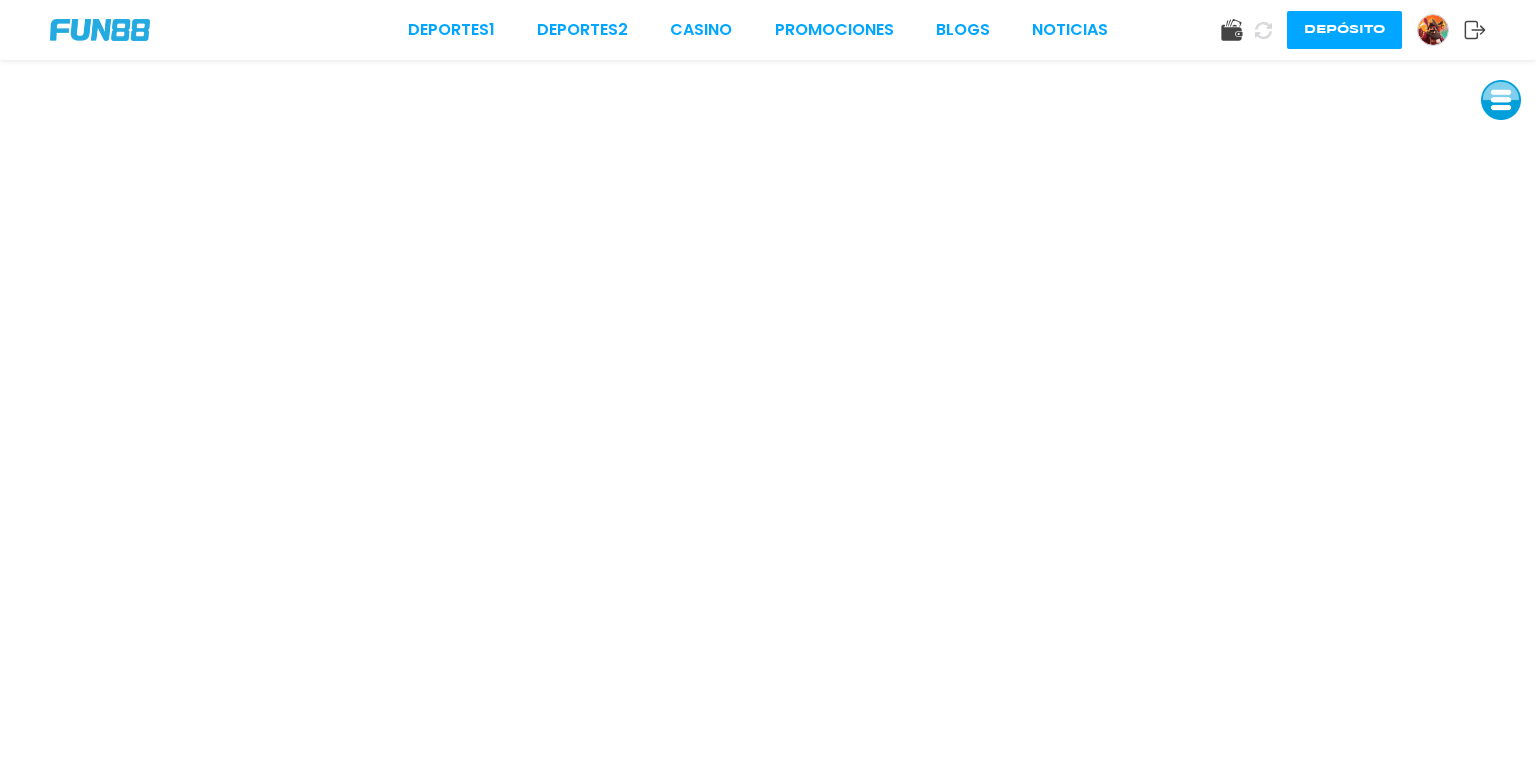 click at bounding box center [1501, 100] 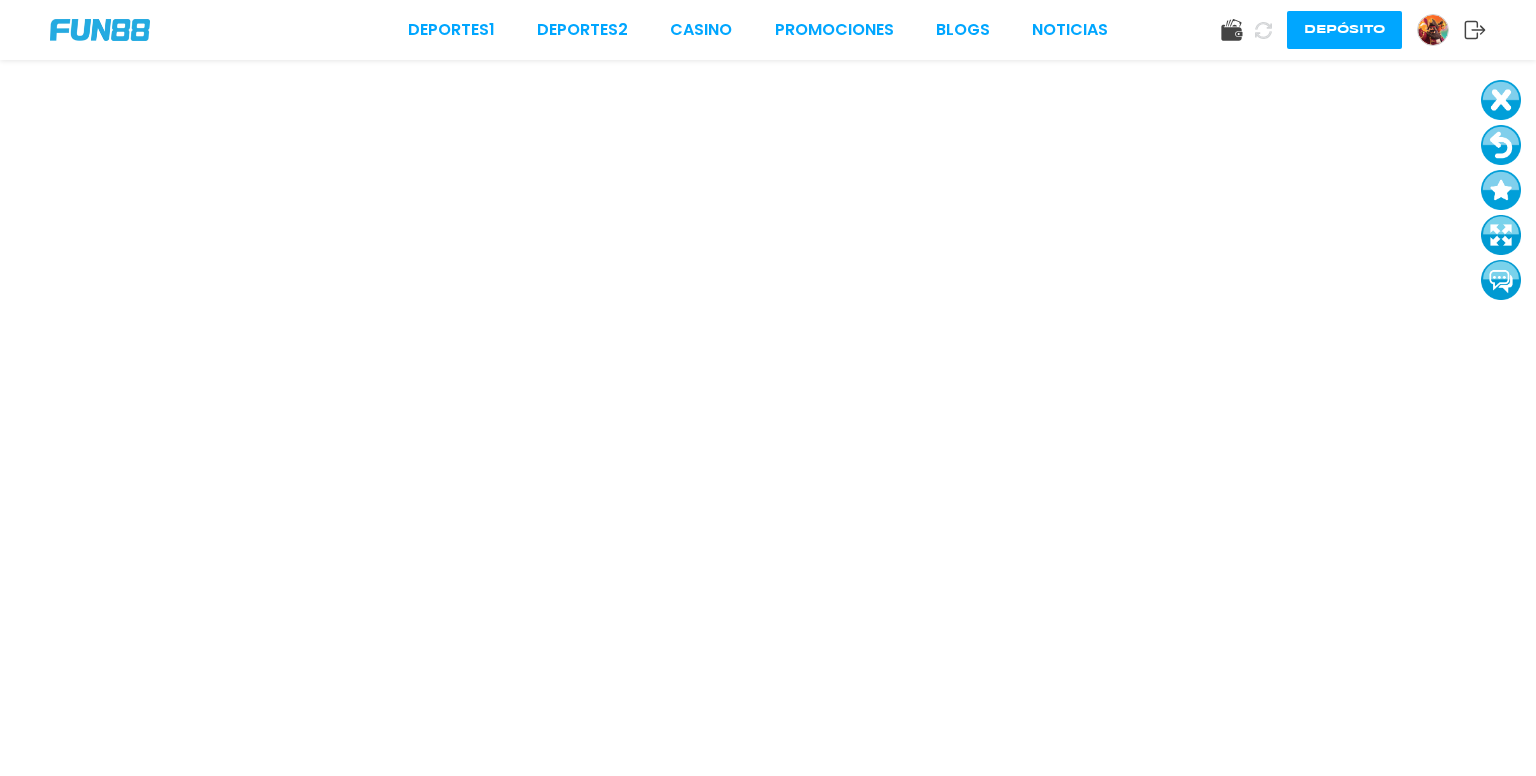 click at bounding box center (1501, 145) 